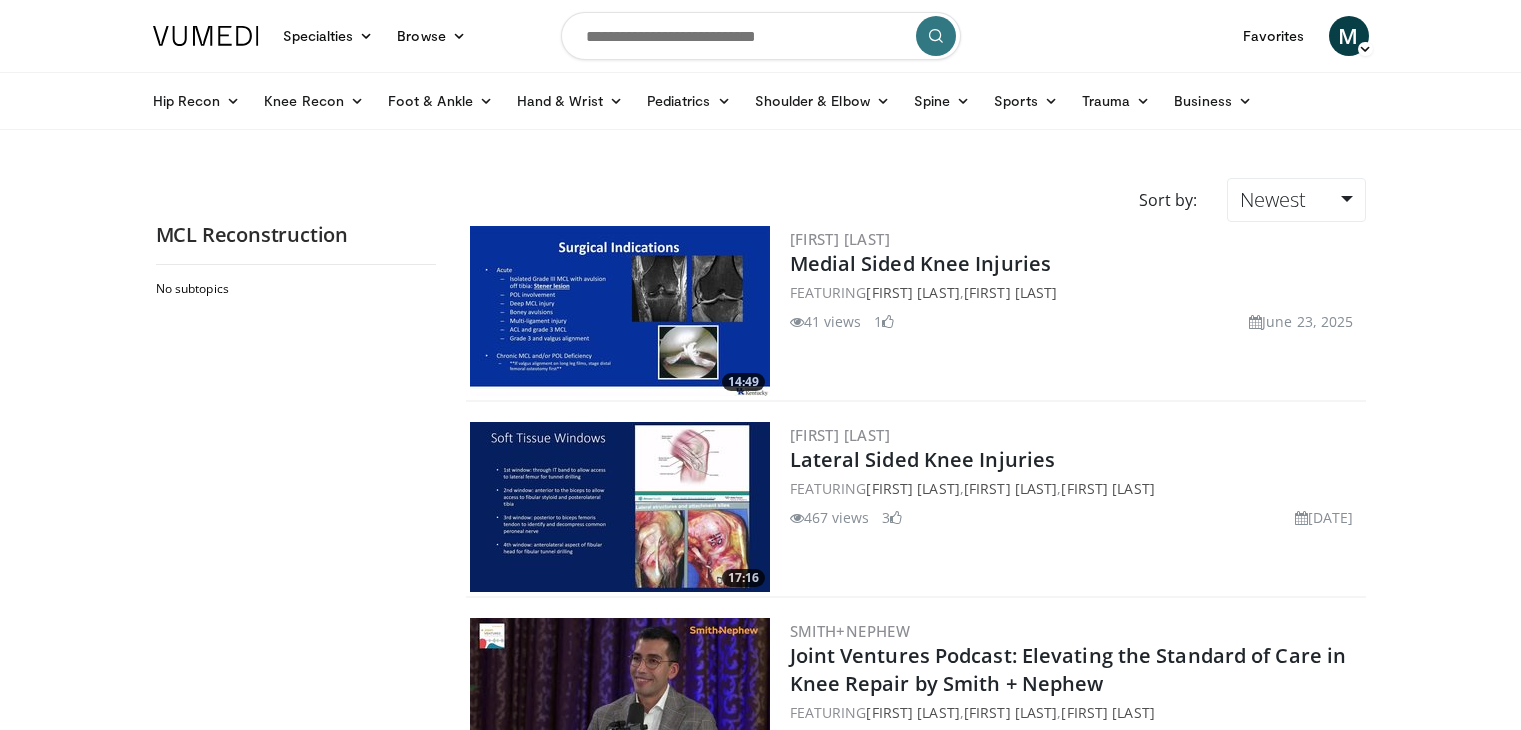 scroll, scrollTop: 0, scrollLeft: 0, axis: both 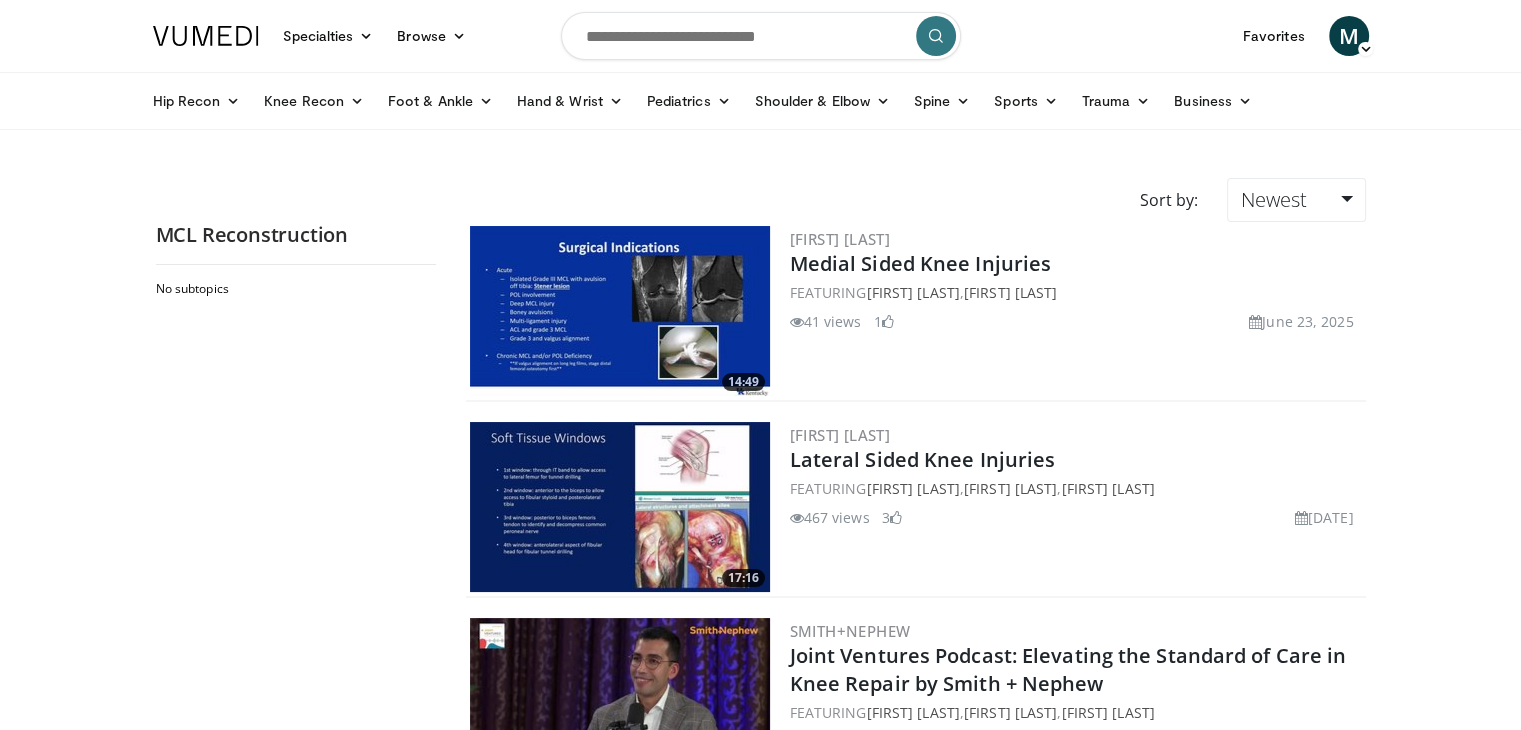 click at bounding box center (761, 36) 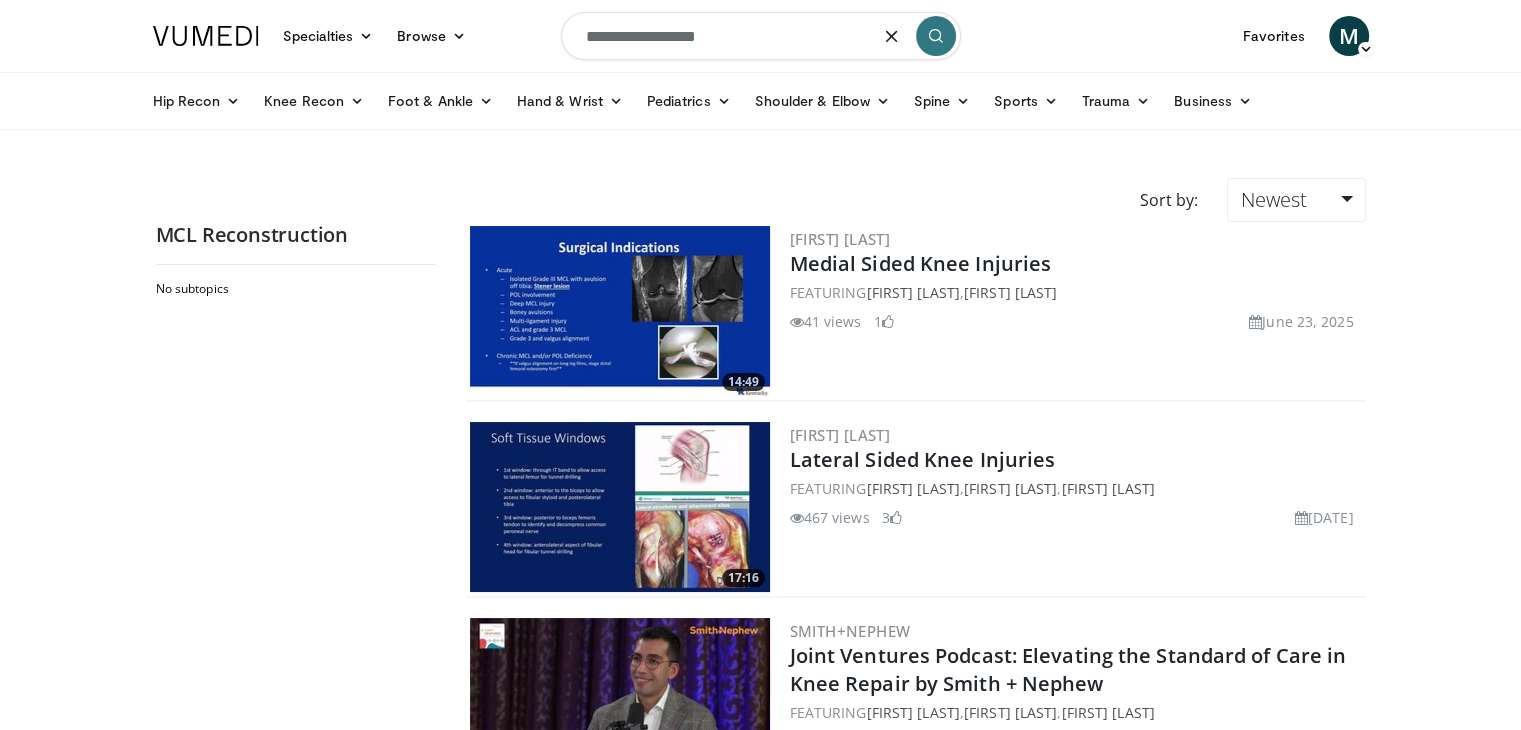 type on "**********" 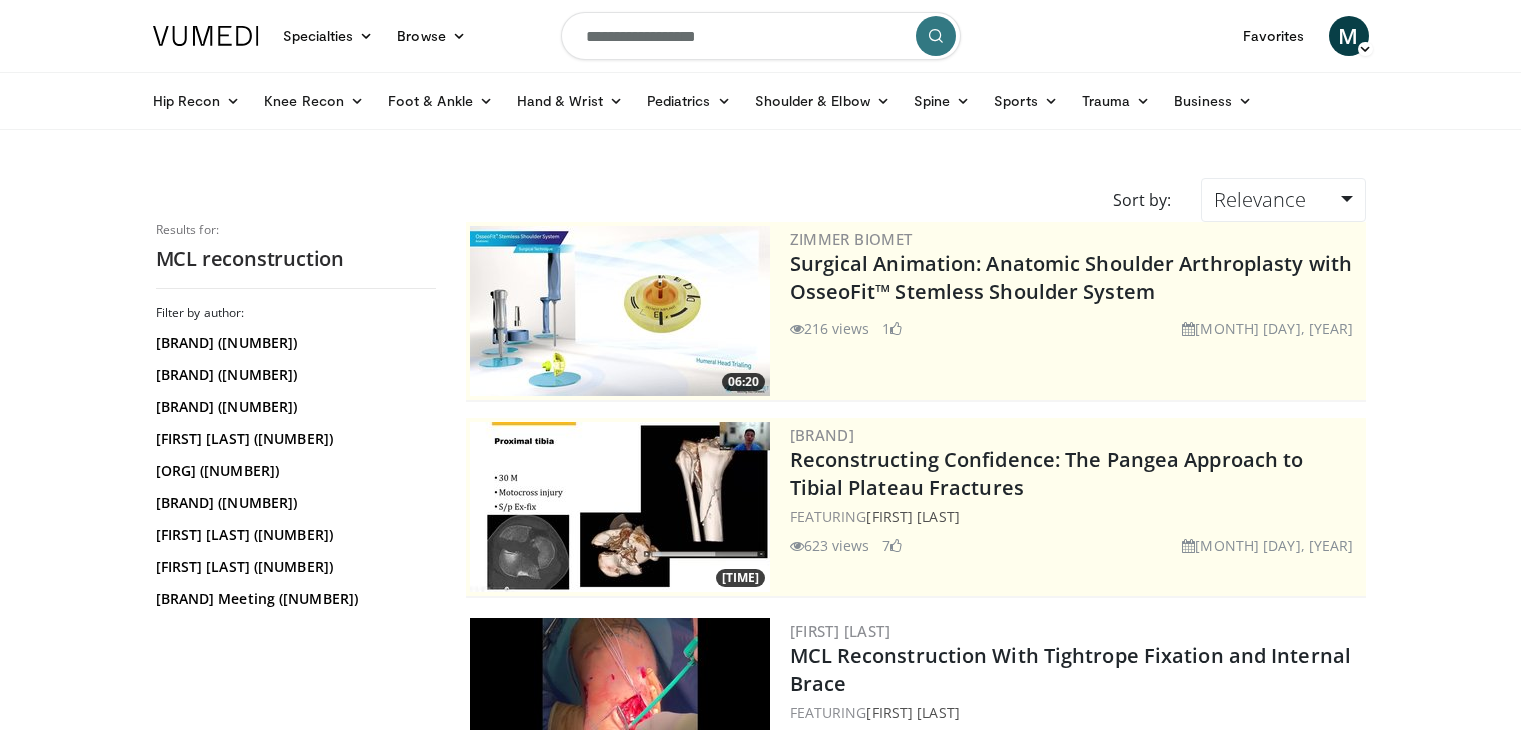 scroll, scrollTop: 0, scrollLeft: 0, axis: both 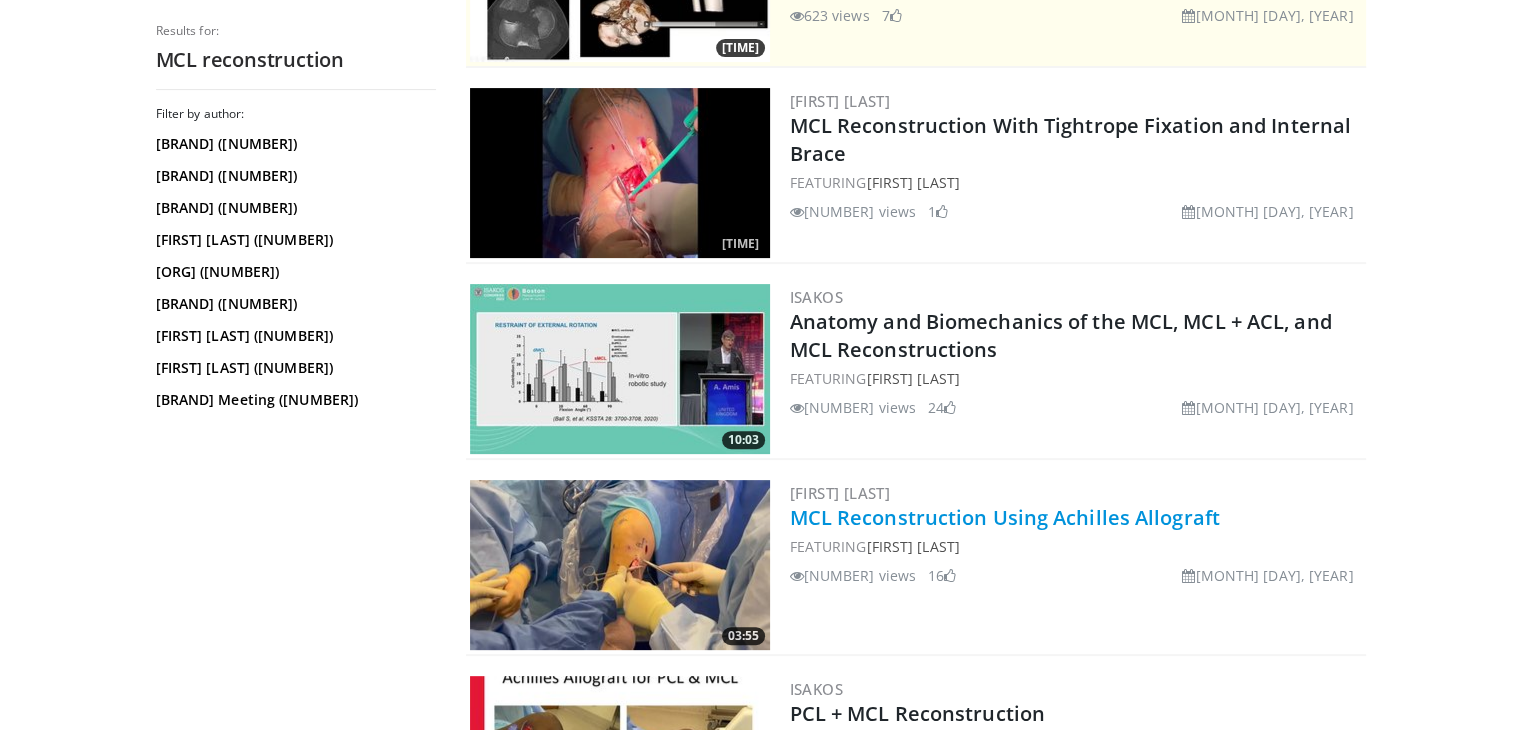 click on "MCL Reconstruction Using Achilles Allograft" at bounding box center (1005, 517) 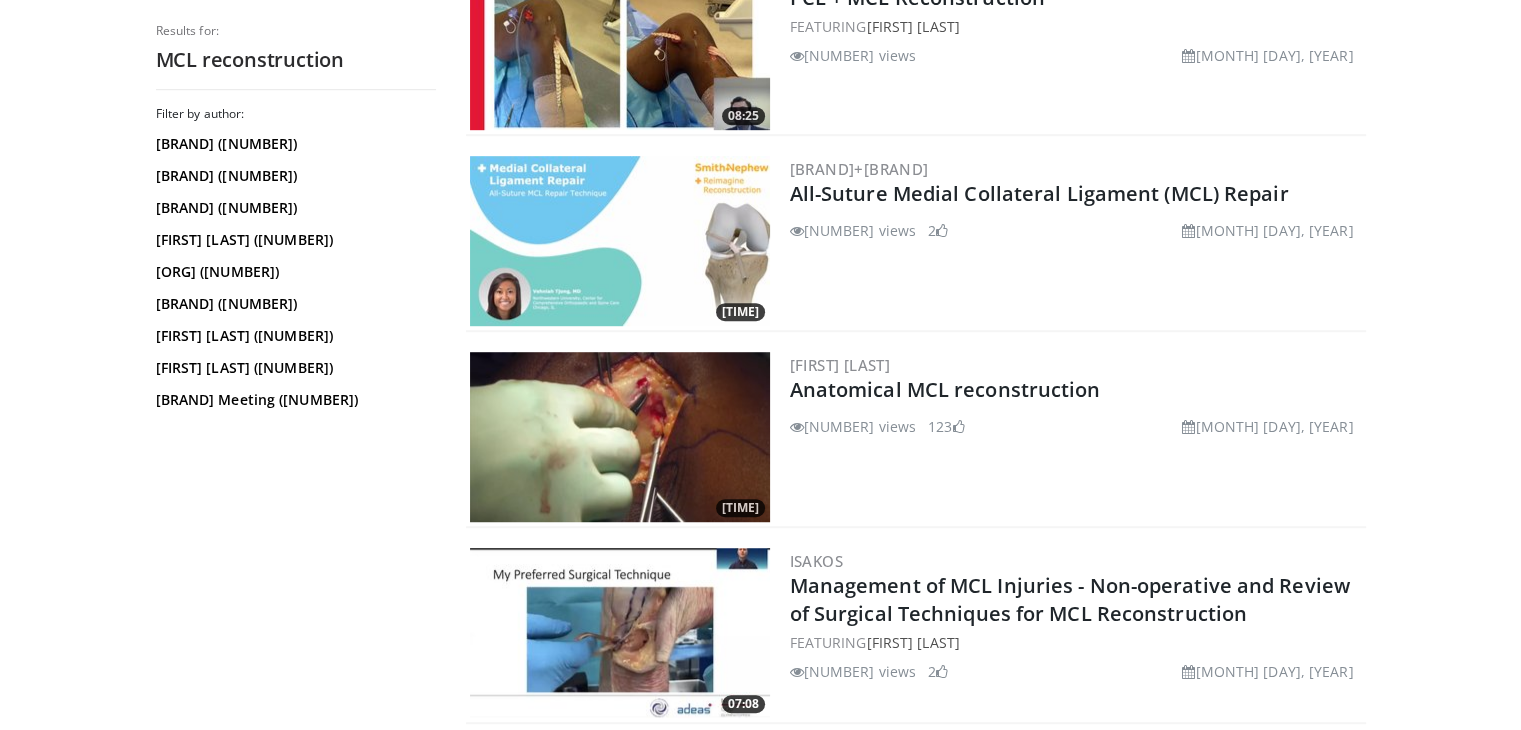 scroll, scrollTop: 1252, scrollLeft: 0, axis: vertical 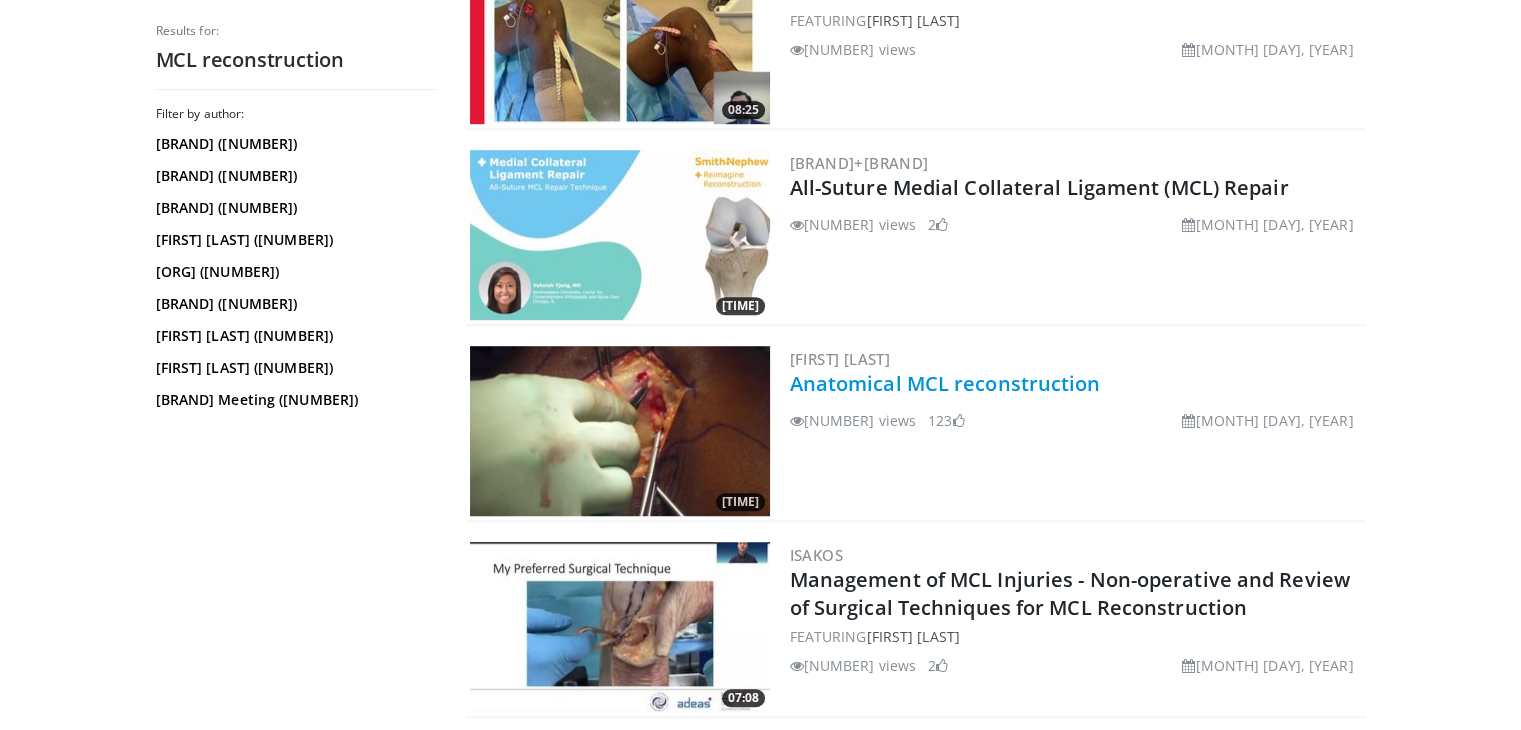 click on "Anatomical MCL reconstruction" at bounding box center [945, 383] 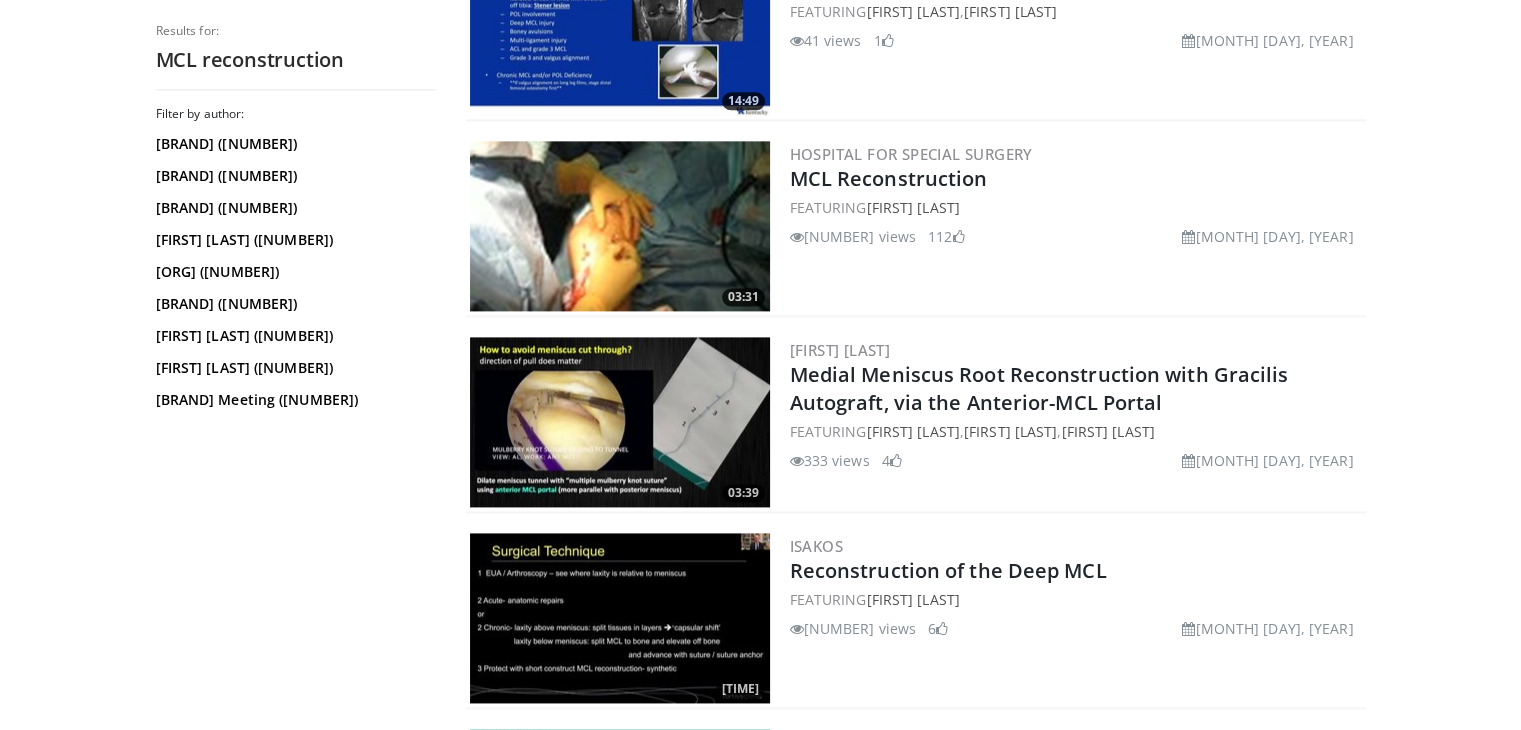 scroll, scrollTop: 2627, scrollLeft: 0, axis: vertical 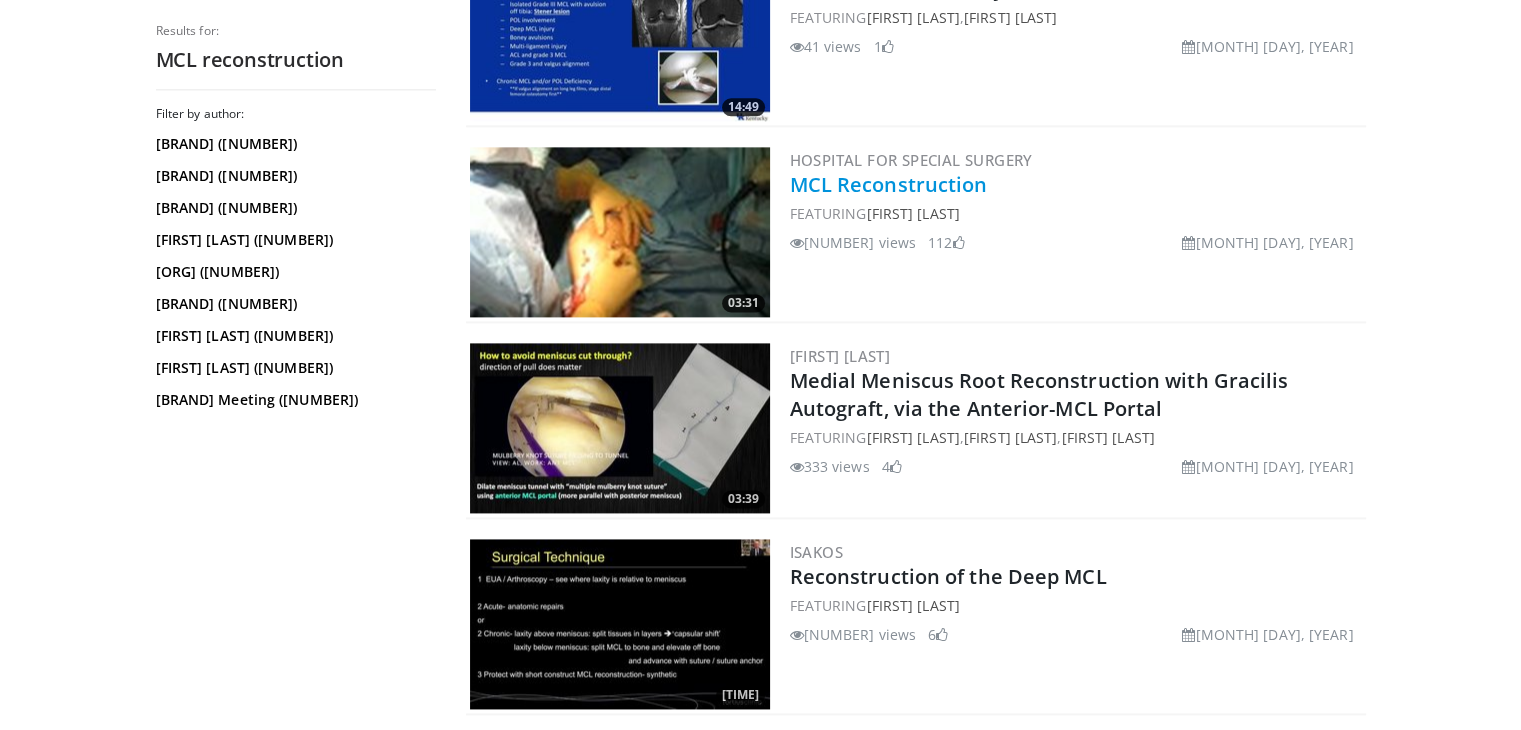 click on "MCL Reconstruction" at bounding box center [889, 184] 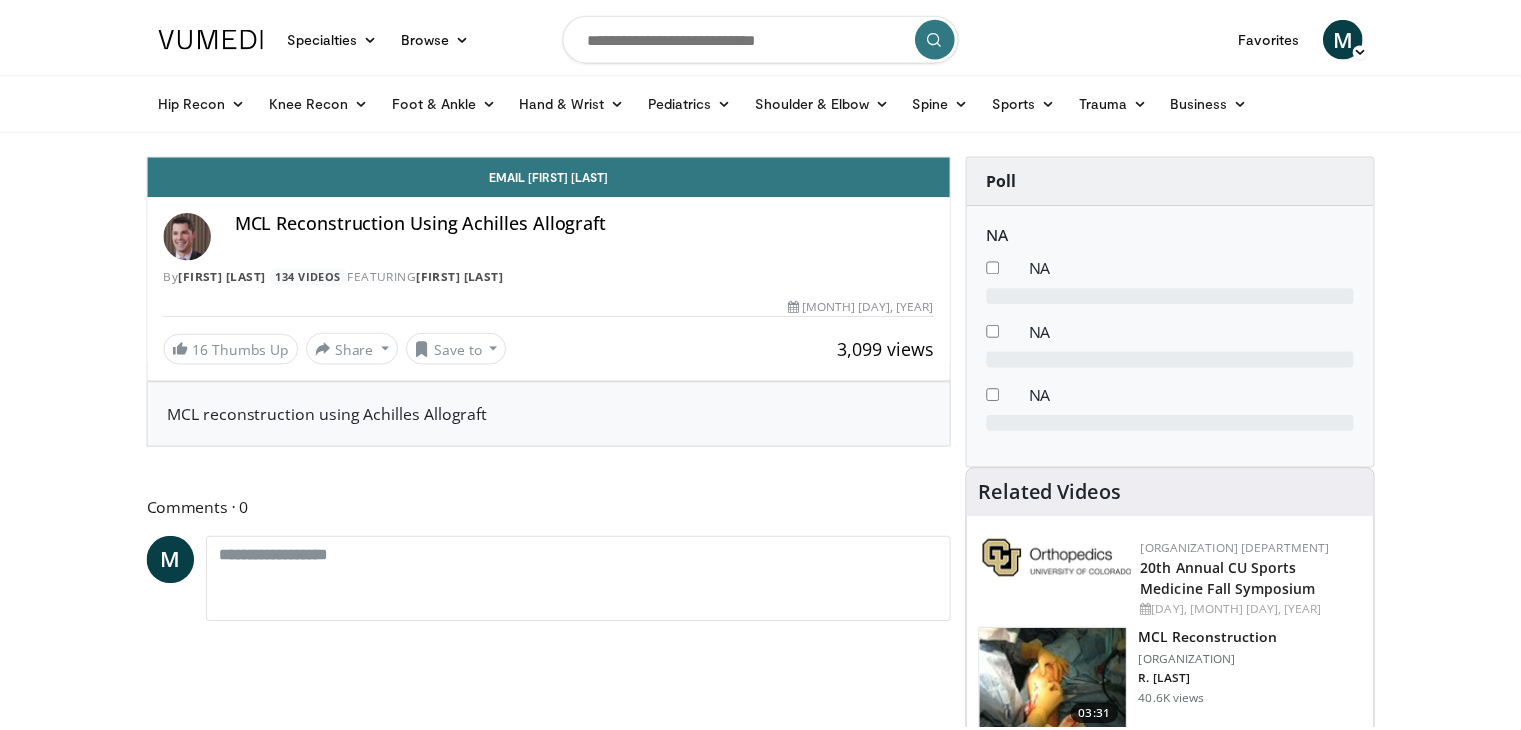 scroll, scrollTop: 0, scrollLeft: 0, axis: both 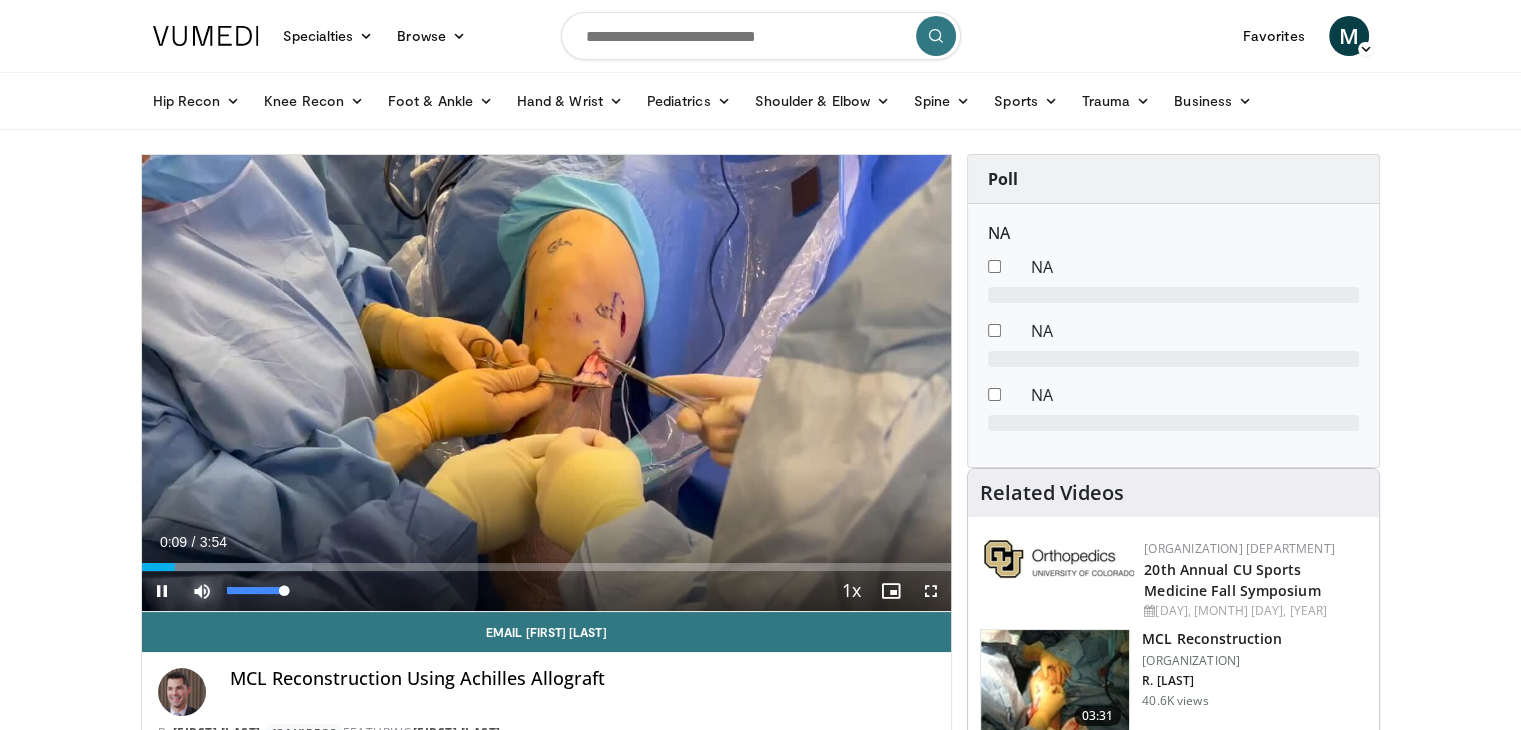 click at bounding box center [202, 591] 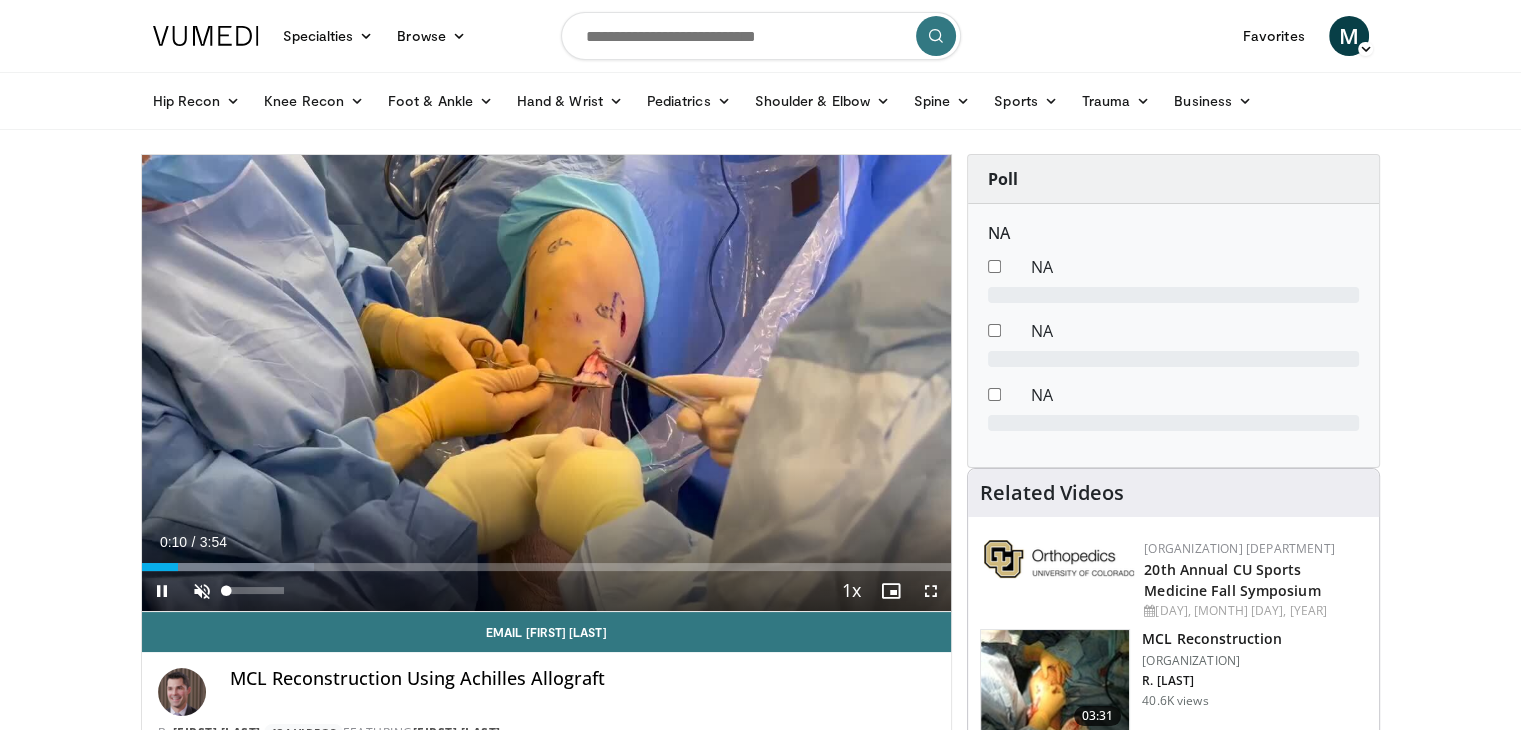 click on "**********" at bounding box center [547, 383] 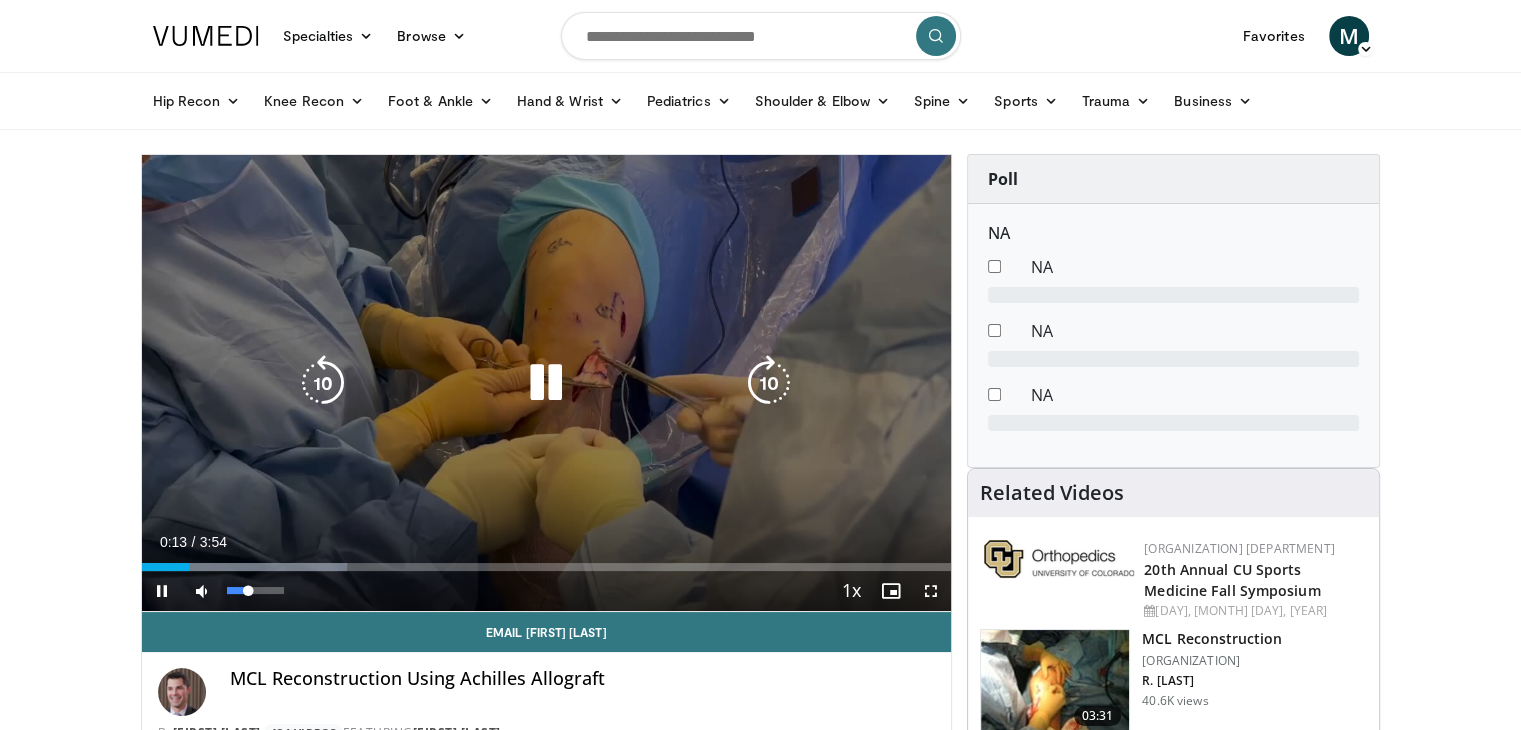 drag, startPoint x: 224, startPoint y: 588, endPoint x: 307, endPoint y: 589, distance: 83.00603 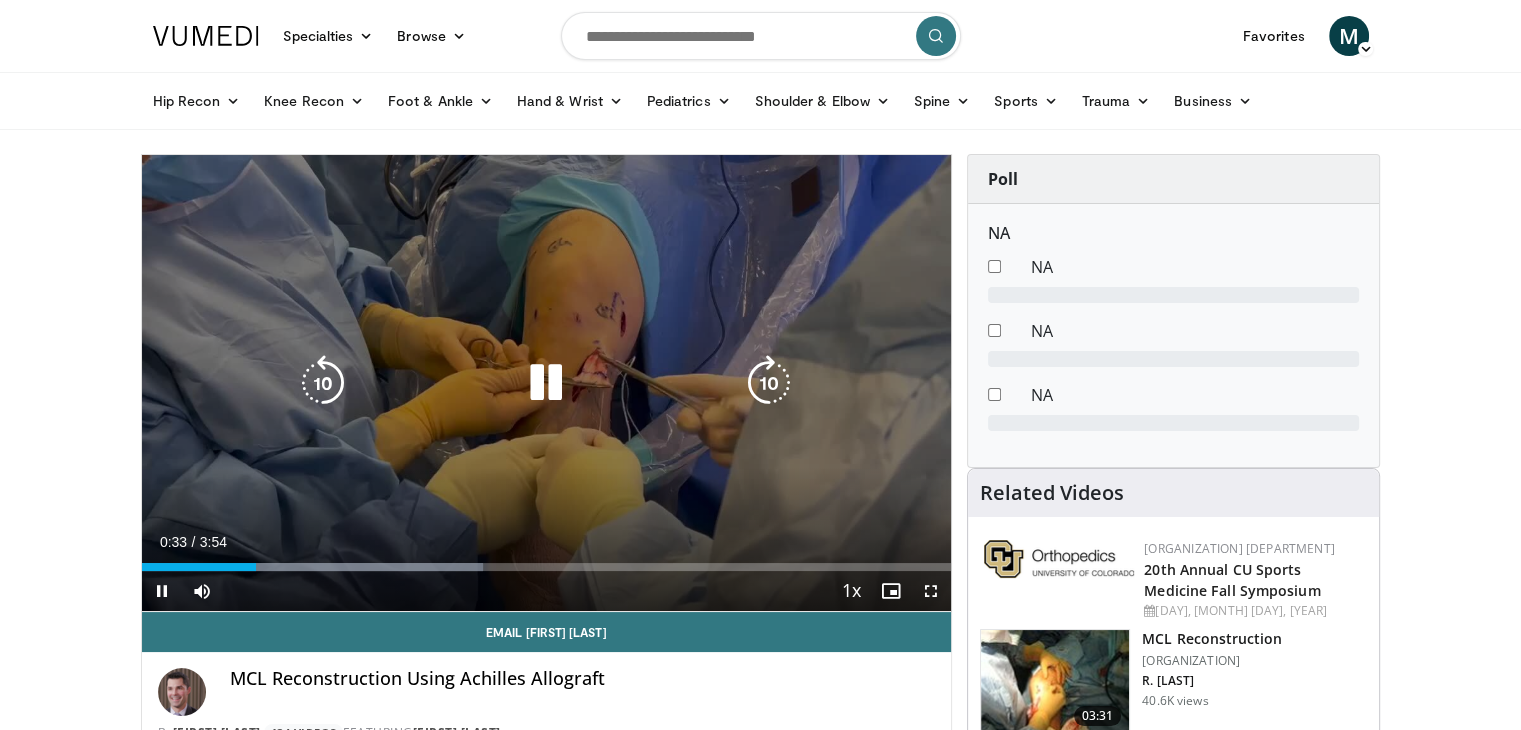 click on "10 seconds
Tap to unmute" at bounding box center [547, 383] 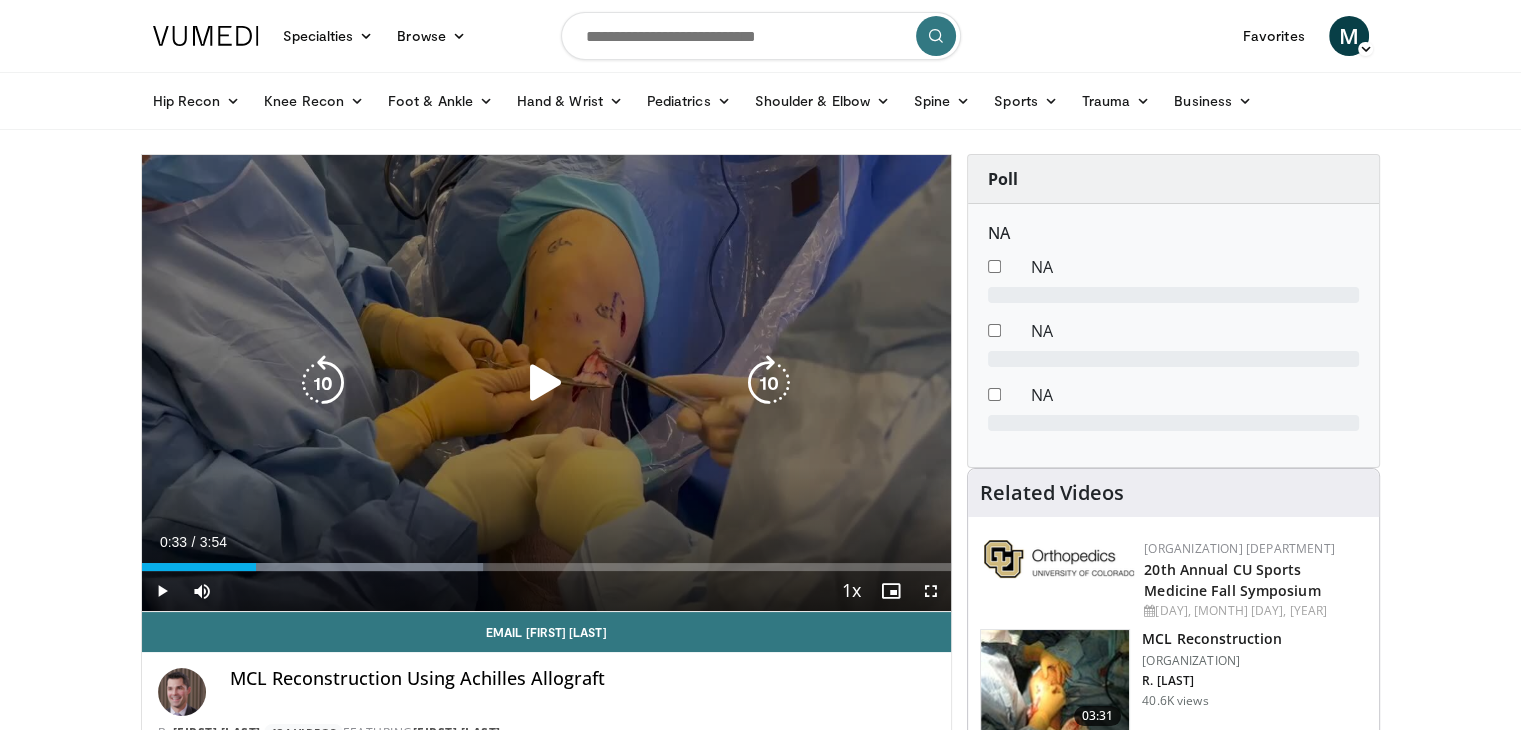 click at bounding box center [546, 383] 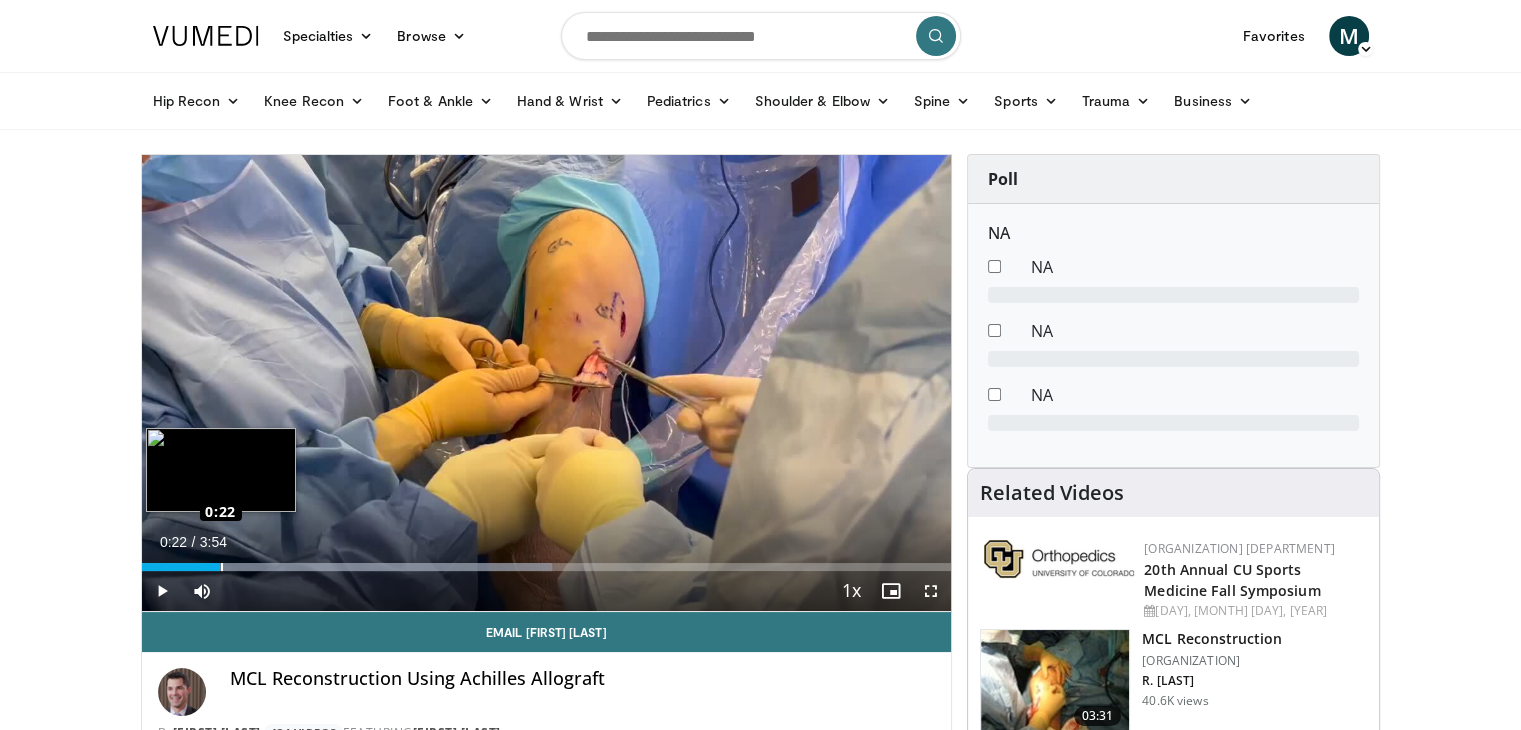 drag, startPoint x: 294, startPoint y: 565, endPoint x: 219, endPoint y: 566, distance: 75.00667 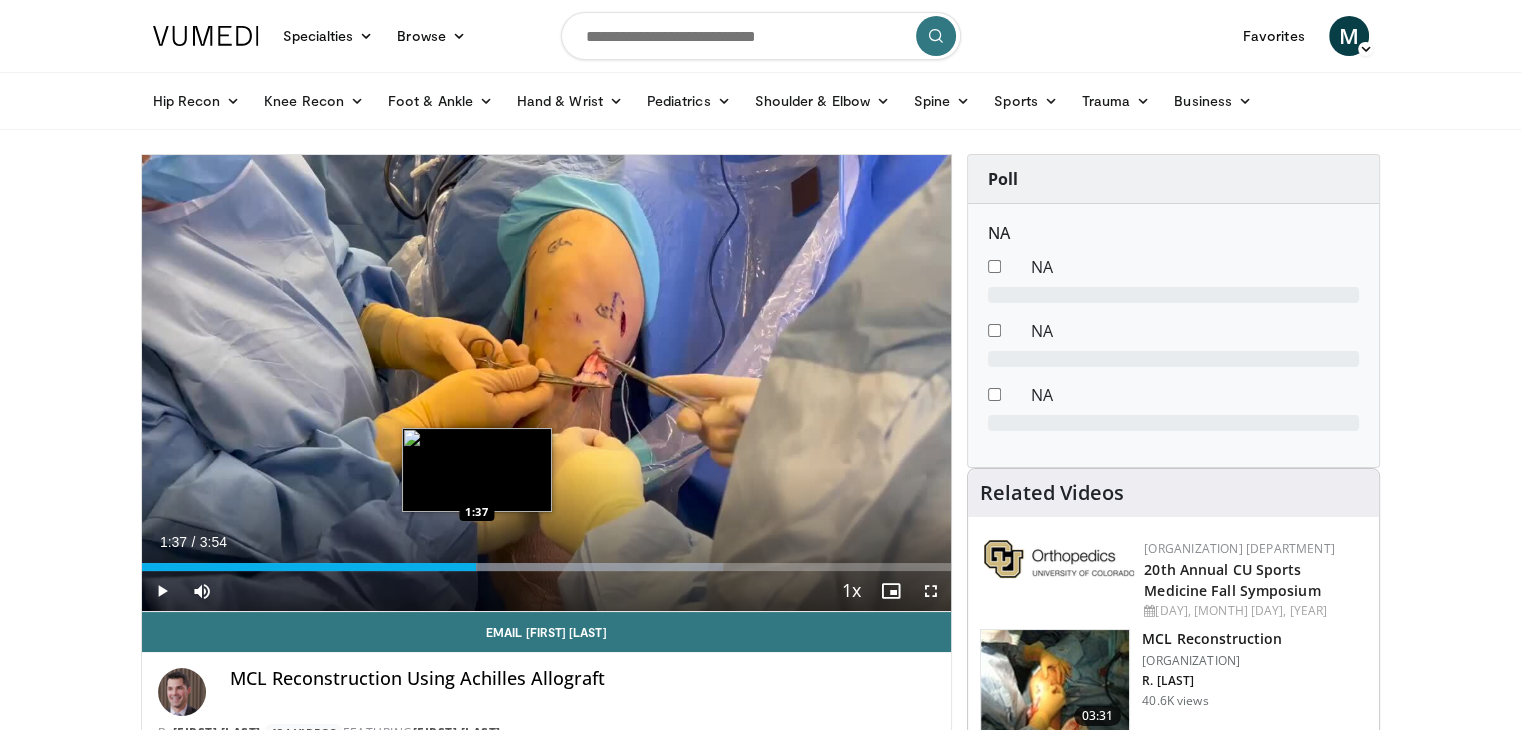 click on "1:37" at bounding box center (309, 567) 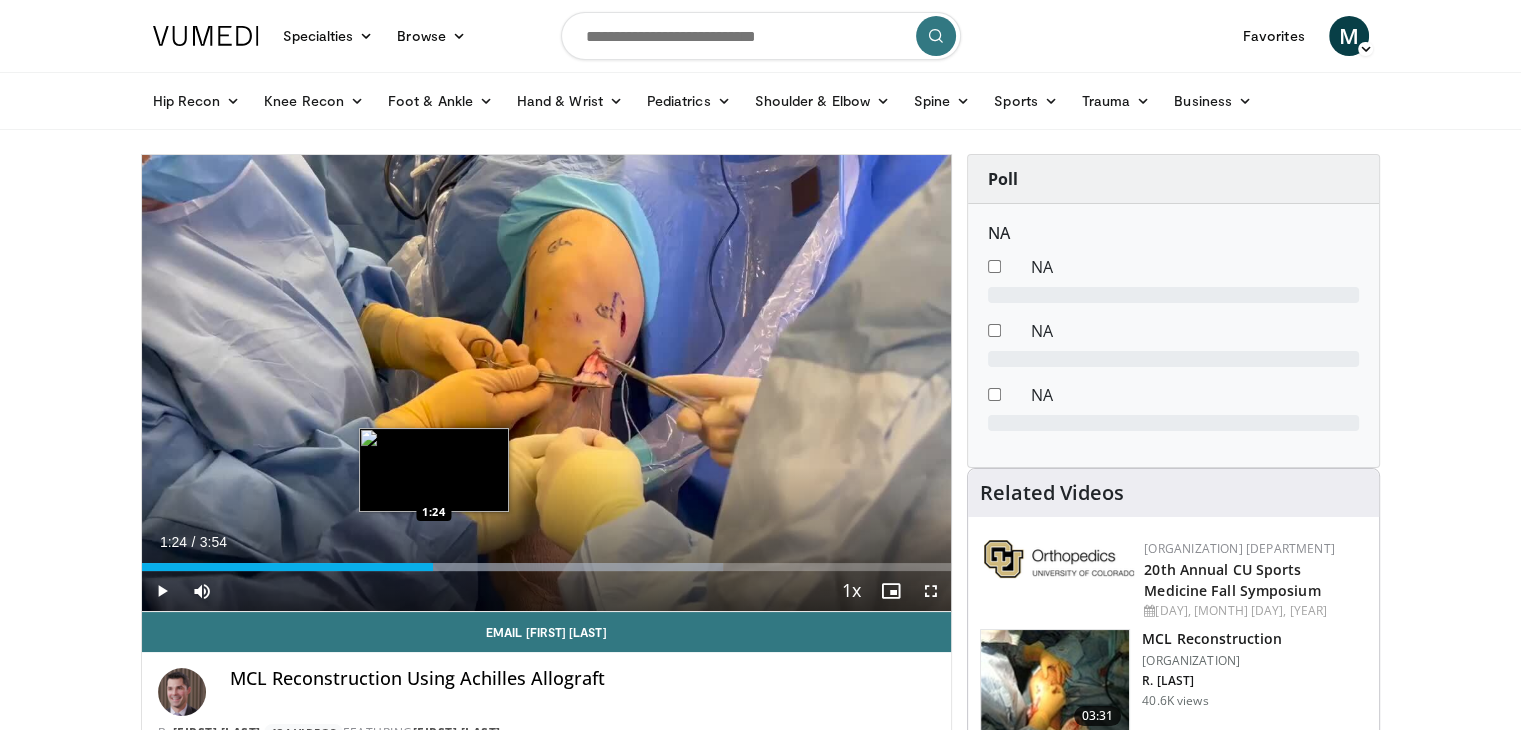 click on "Loaded :  71.83% 1:24 1:24" at bounding box center (547, 567) 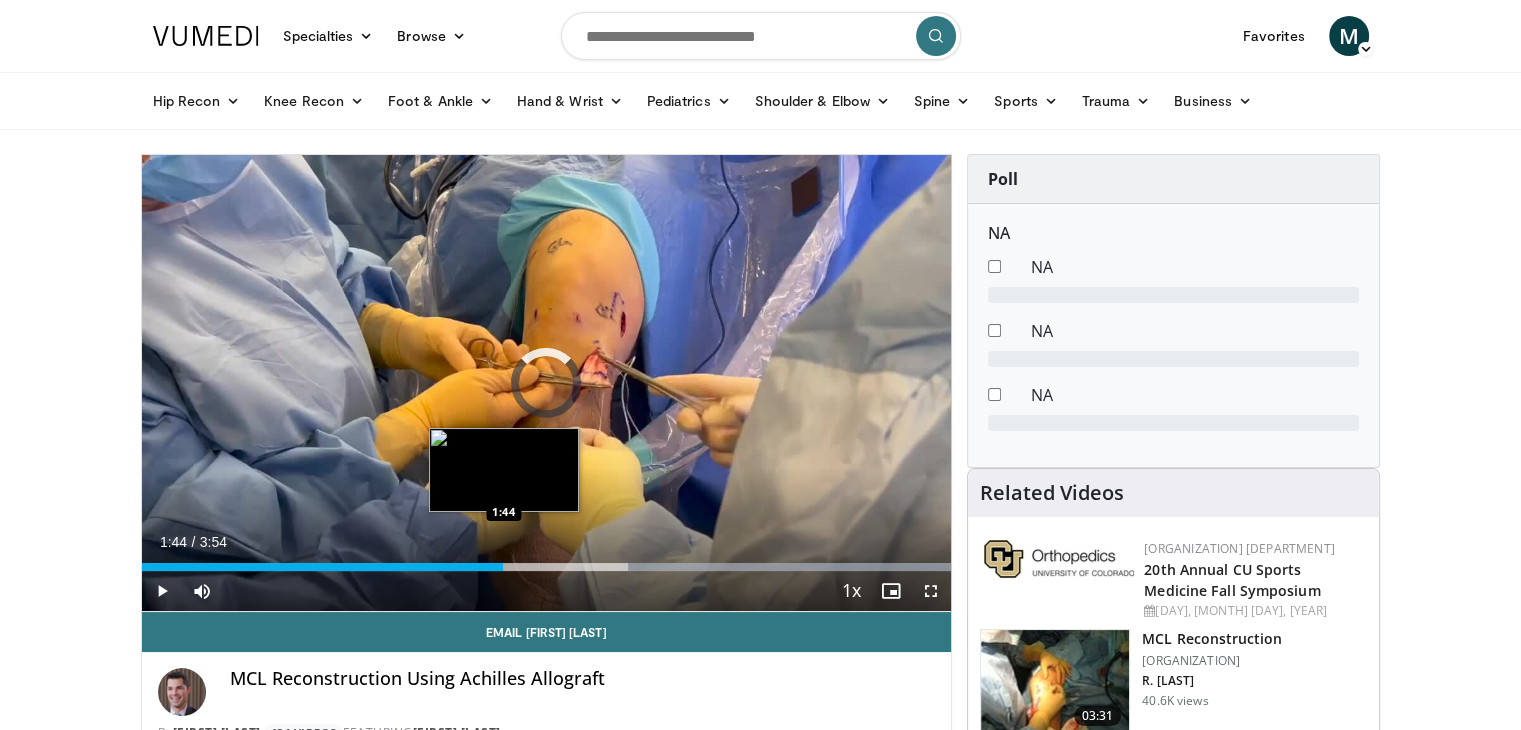 click on "3:35" at bounding box center [323, 567] 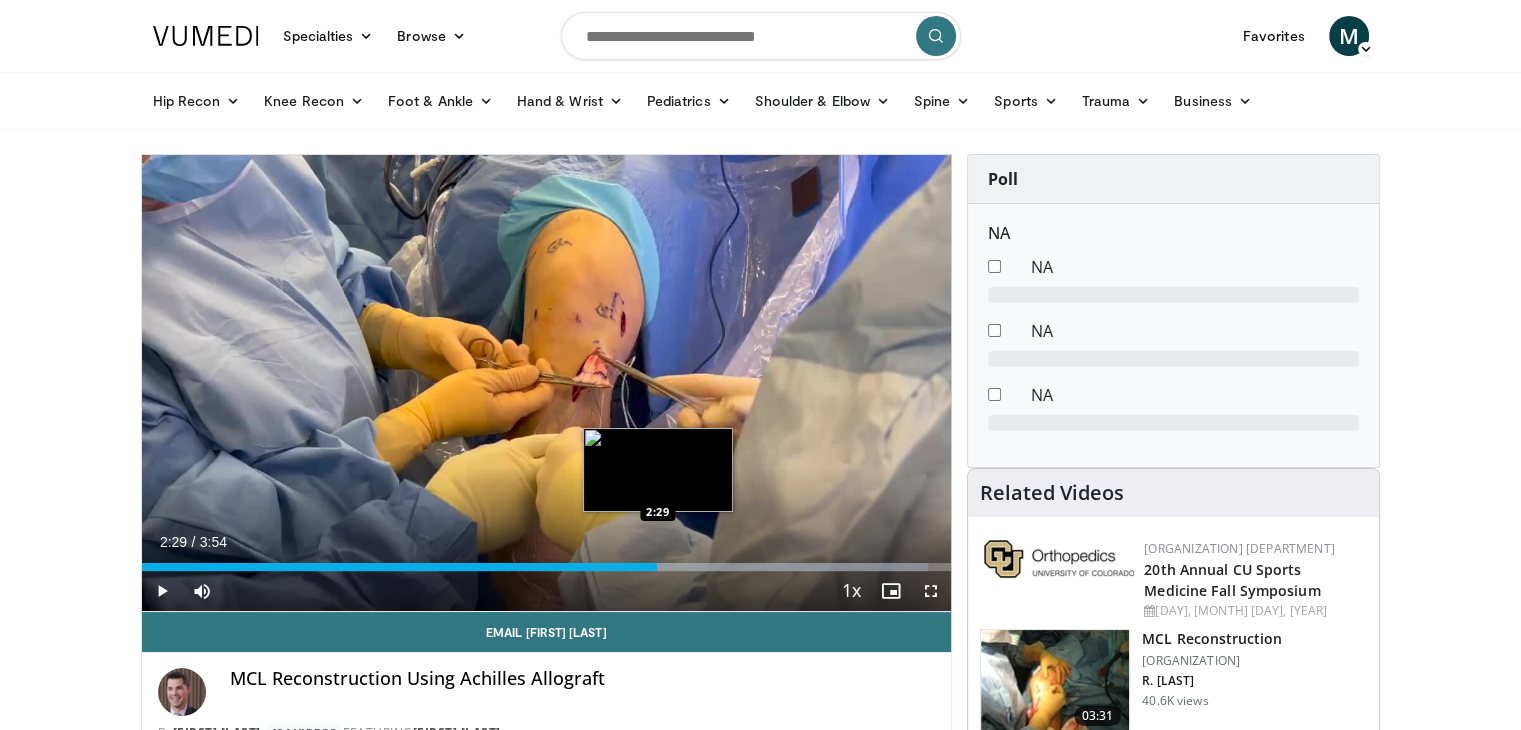 click on "2:29" at bounding box center [400, 567] 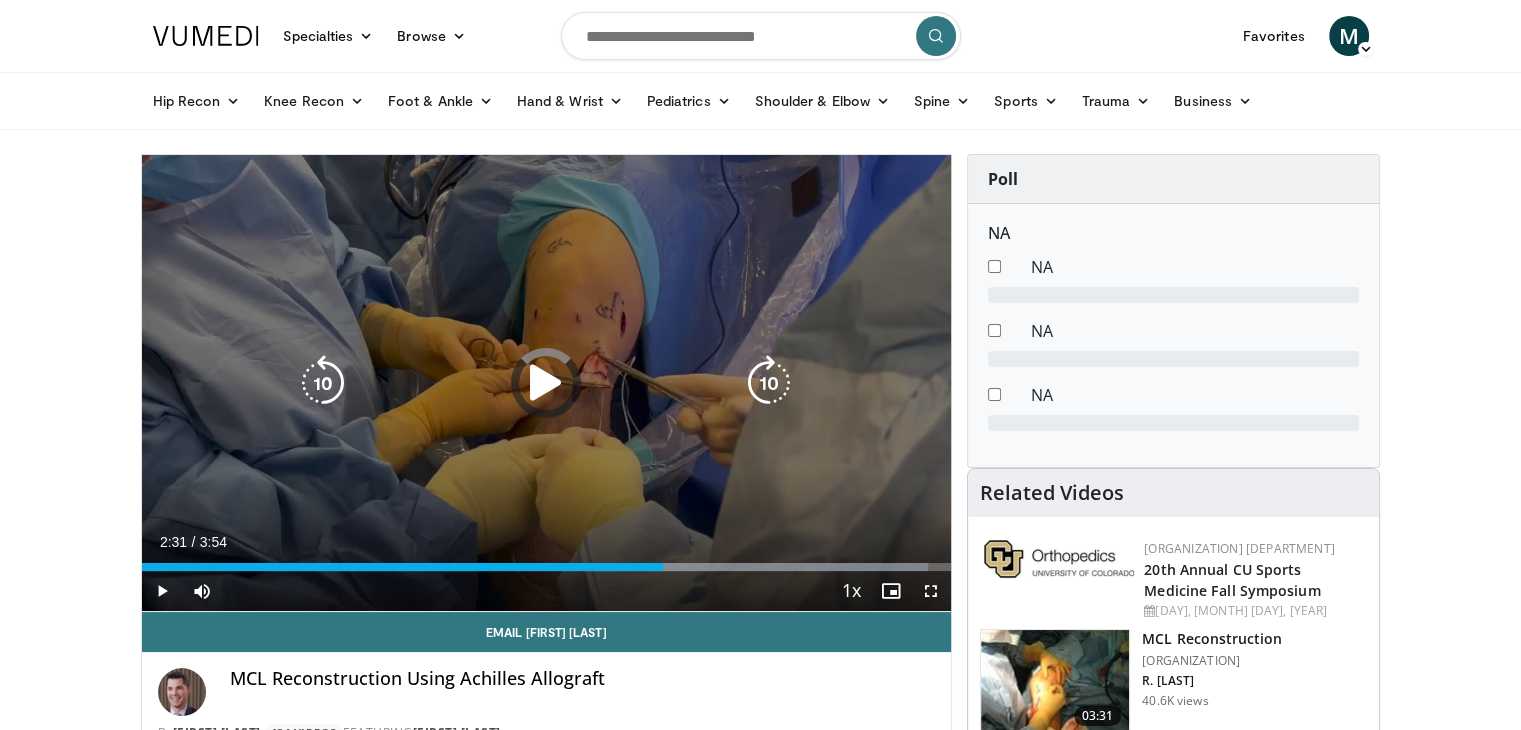 click on "2:31" at bounding box center (402, 567) 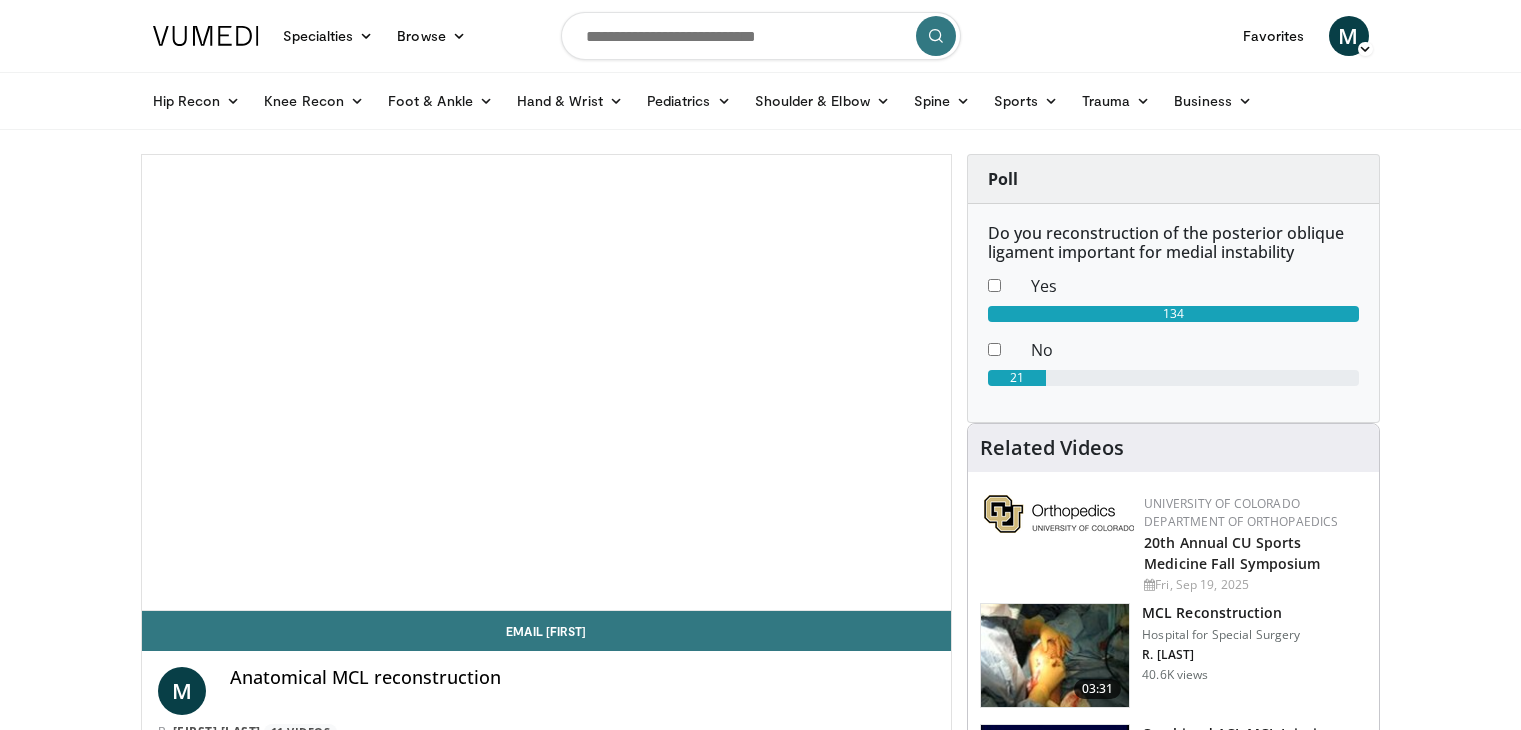 scroll, scrollTop: 0, scrollLeft: 0, axis: both 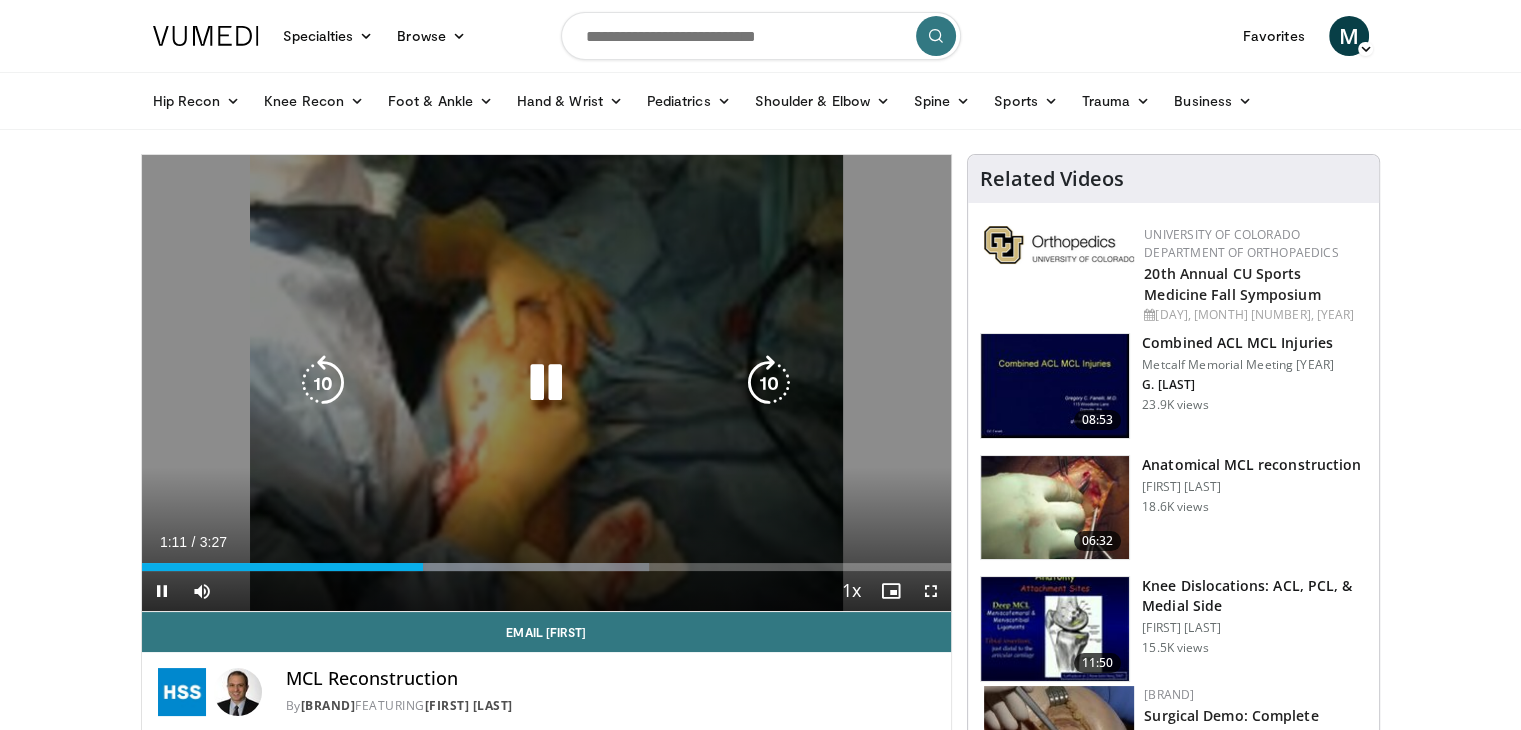 click at bounding box center (546, 383) 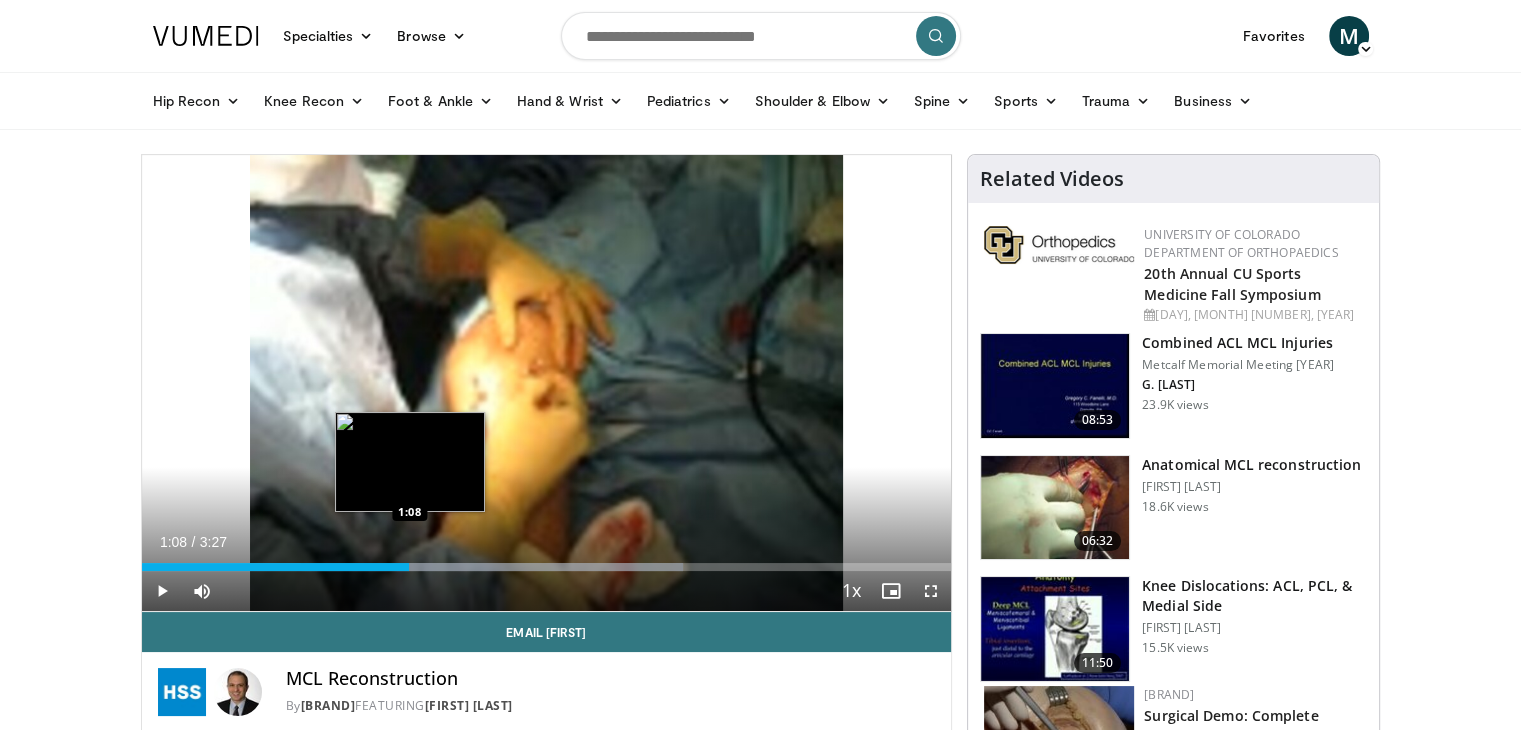 click on "1:08" at bounding box center (276, 567) 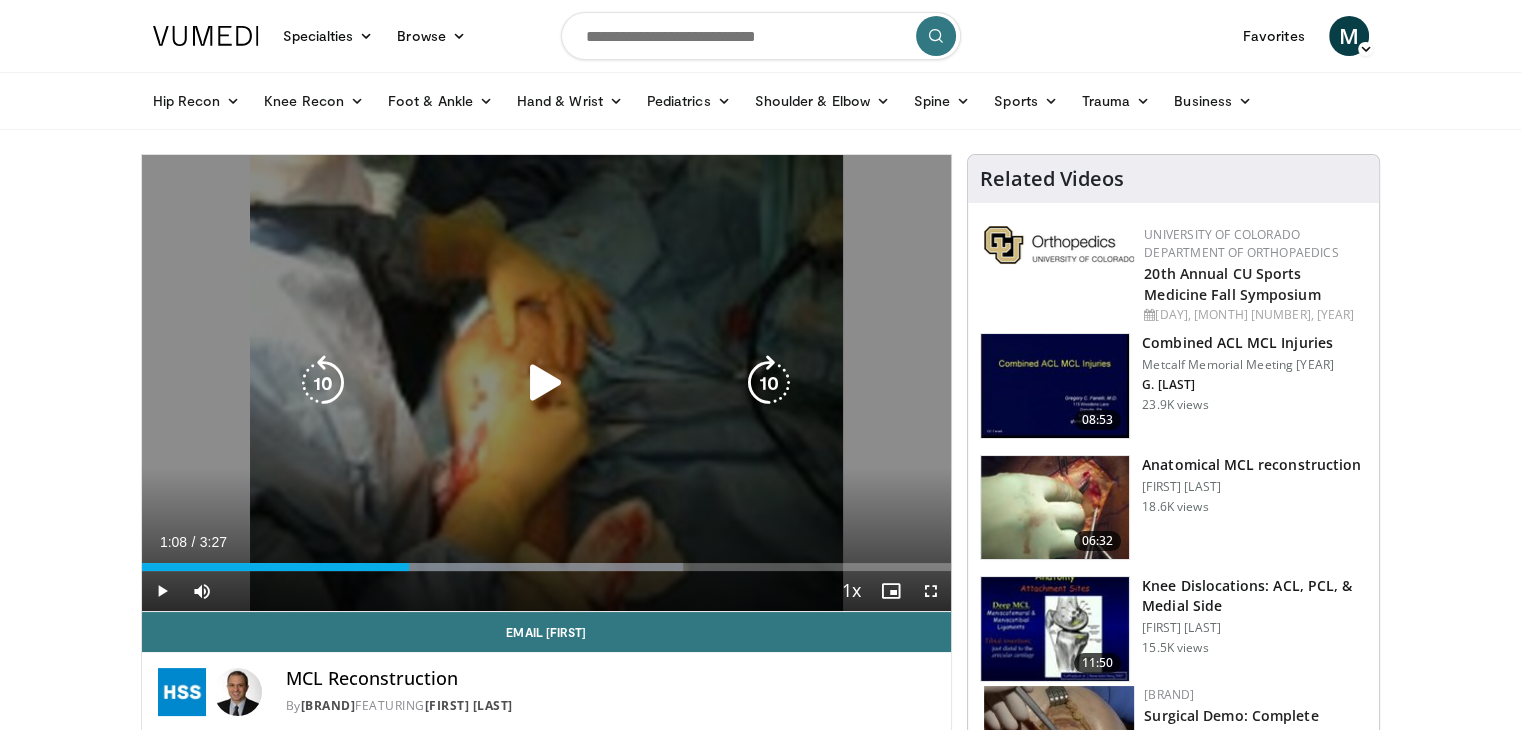 click at bounding box center (546, 383) 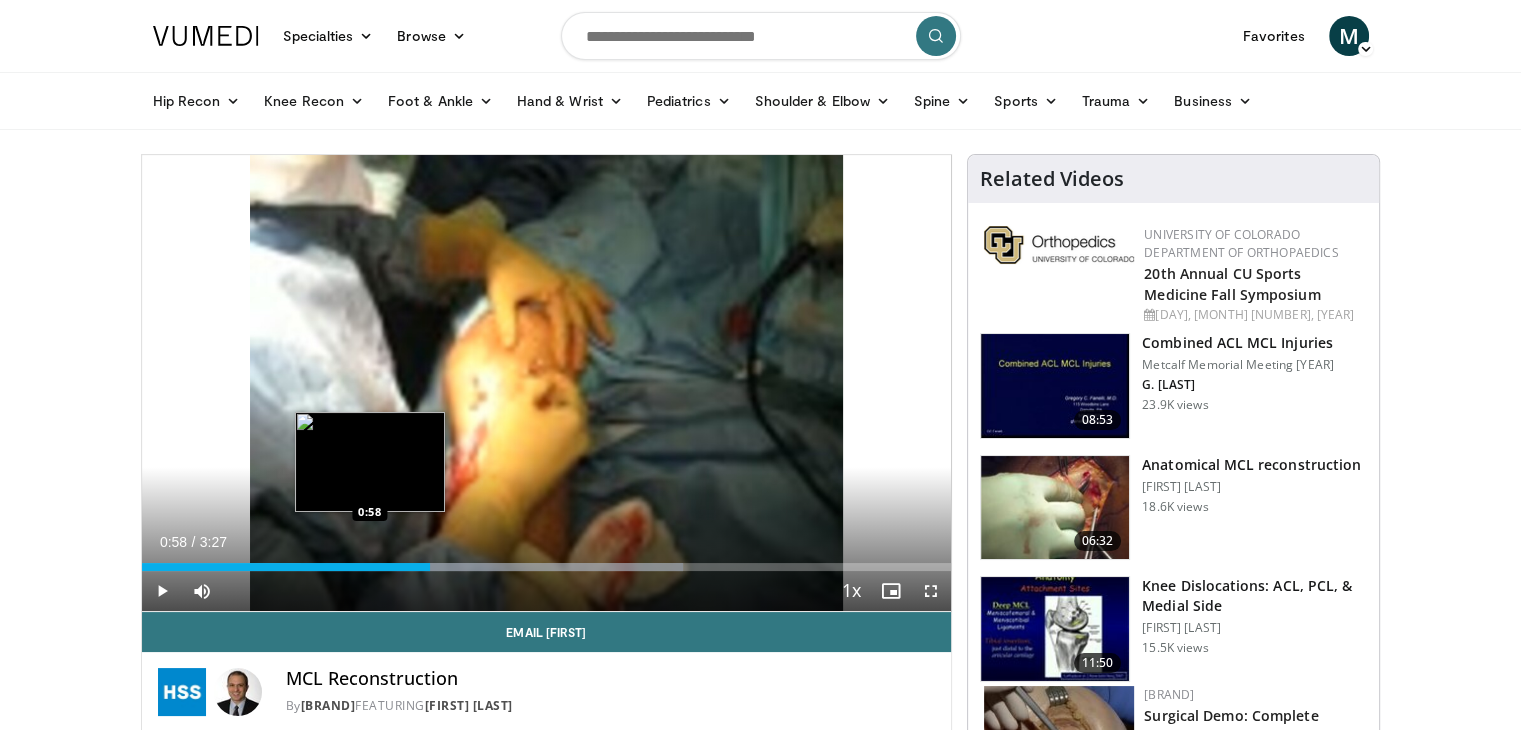 click on "0:58" at bounding box center [286, 567] 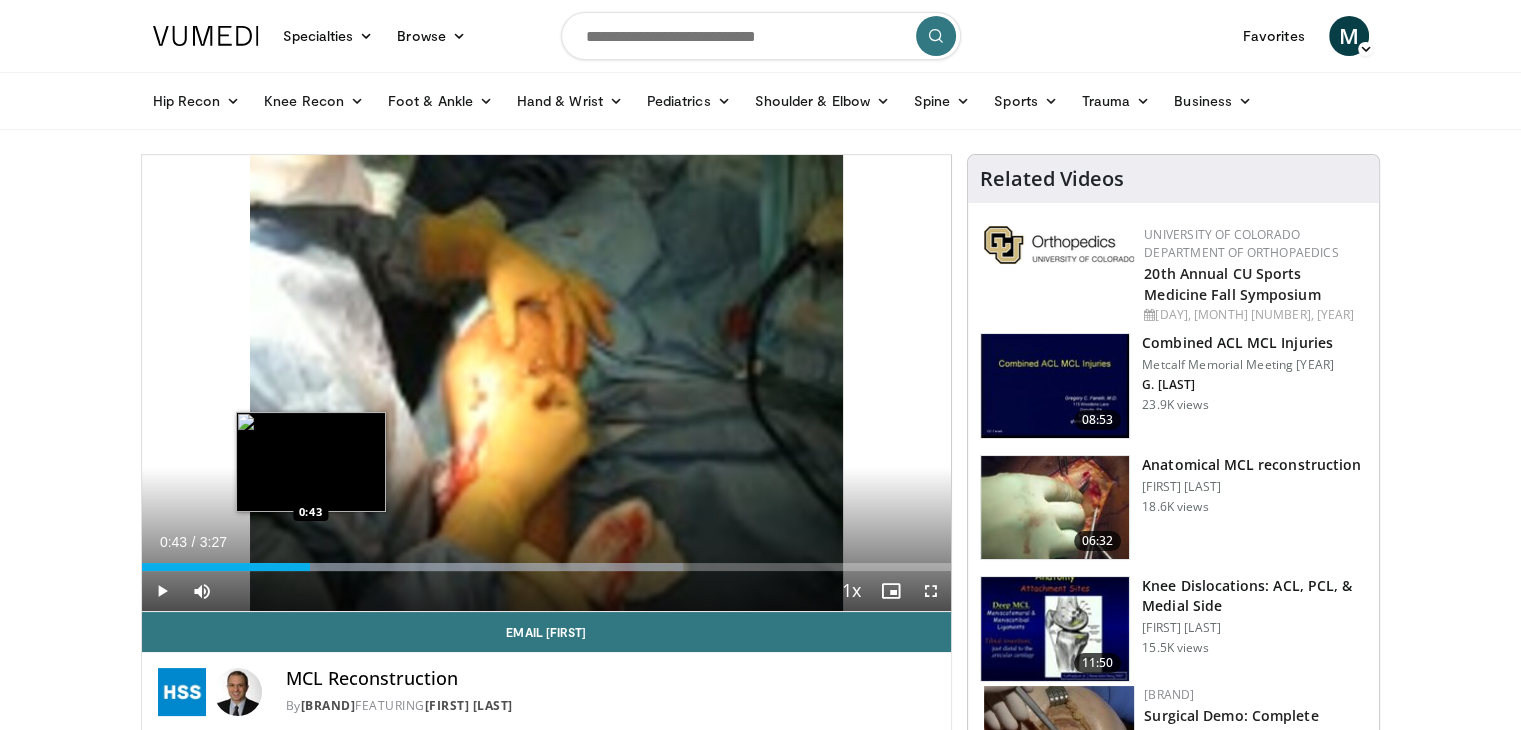 click on "Loaded :  66.83% 0:43 0:43" at bounding box center (547, 567) 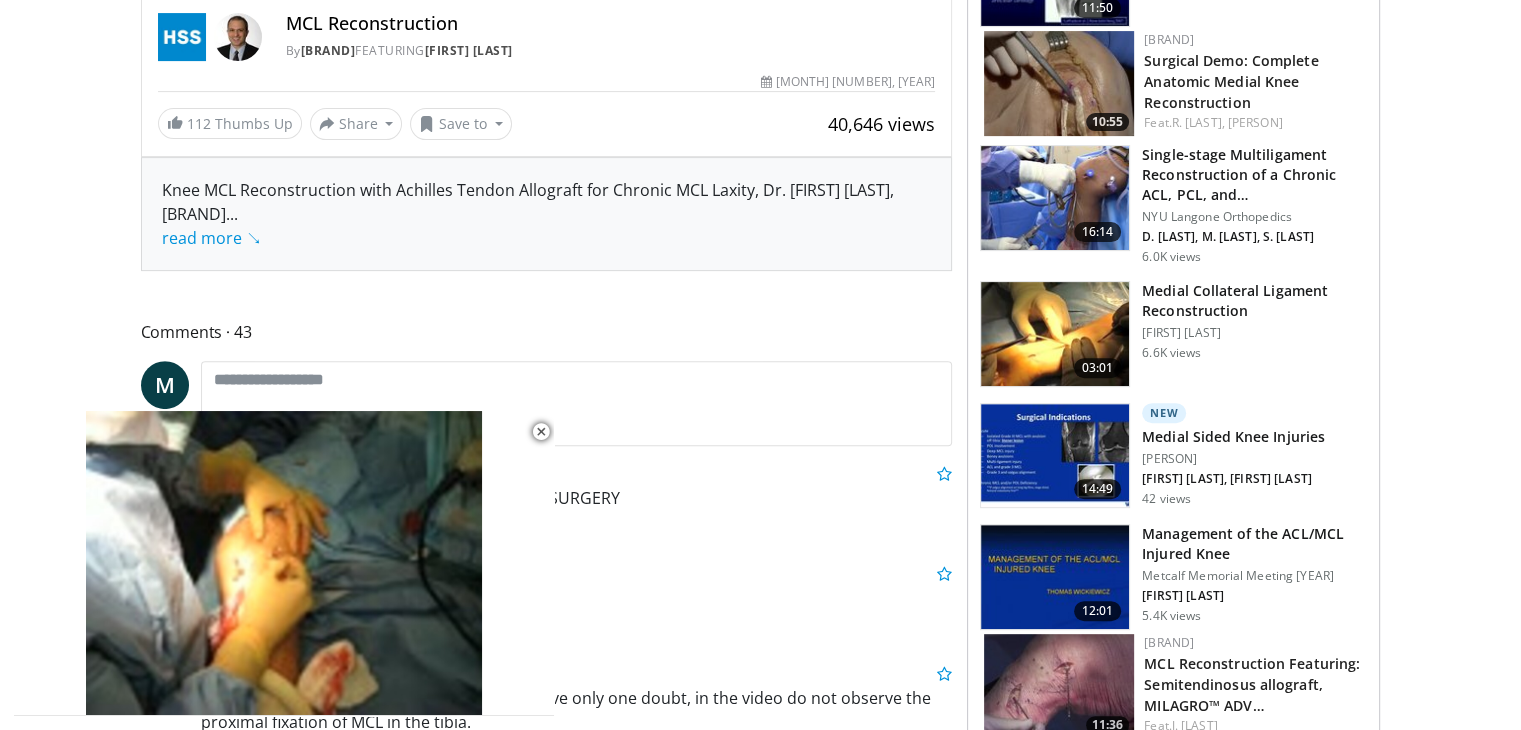 scroll, scrollTop: 688, scrollLeft: 0, axis: vertical 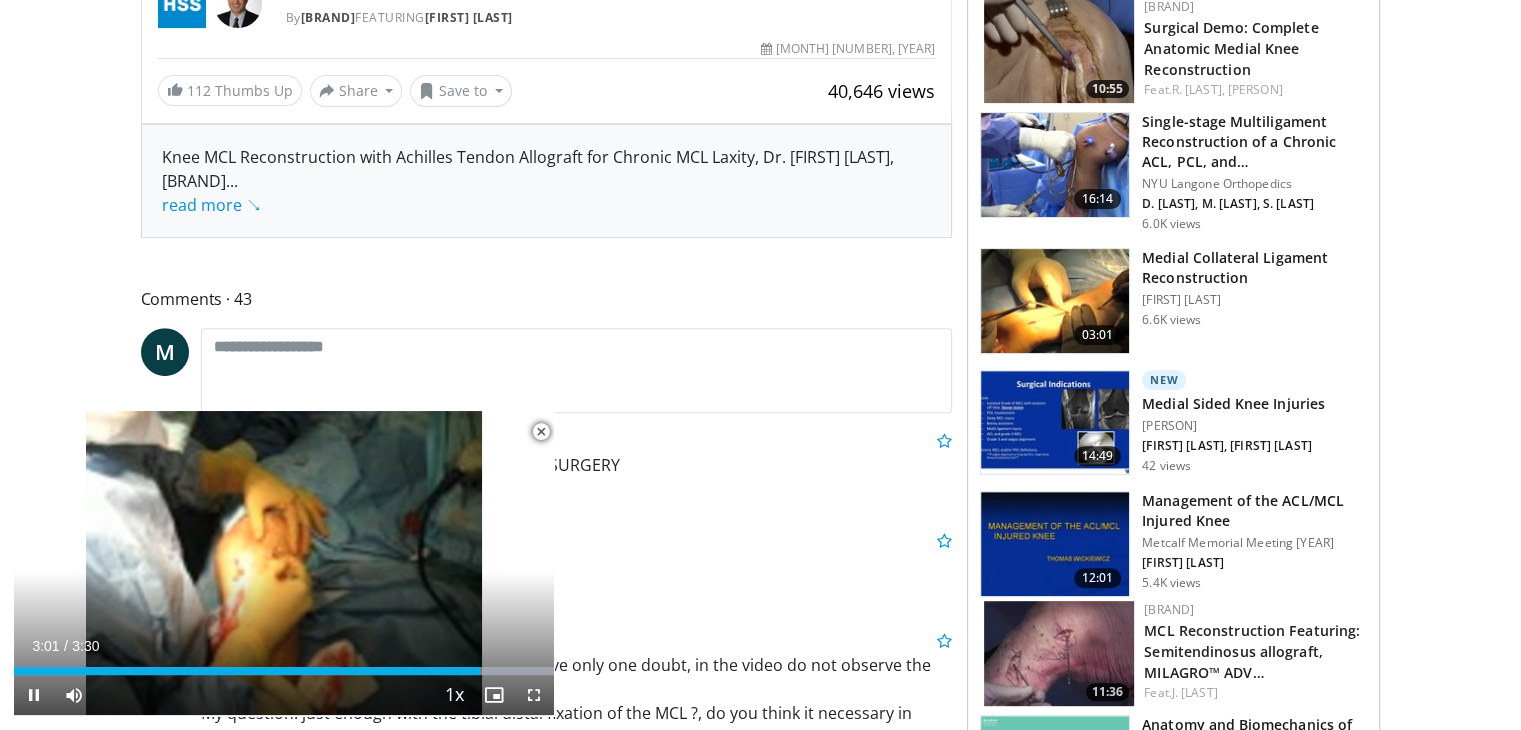 click at bounding box center [541, 432] 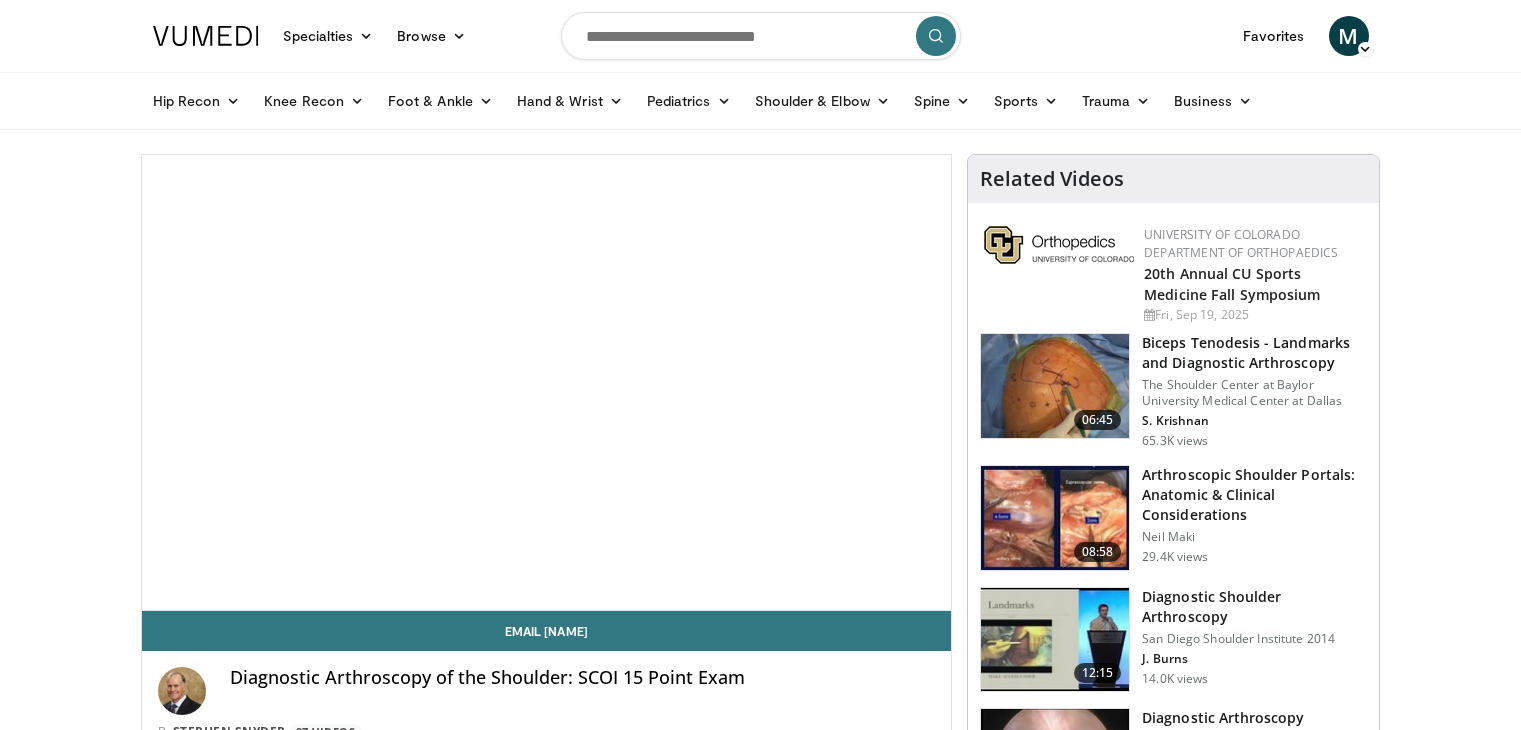 scroll, scrollTop: 0, scrollLeft: 0, axis: both 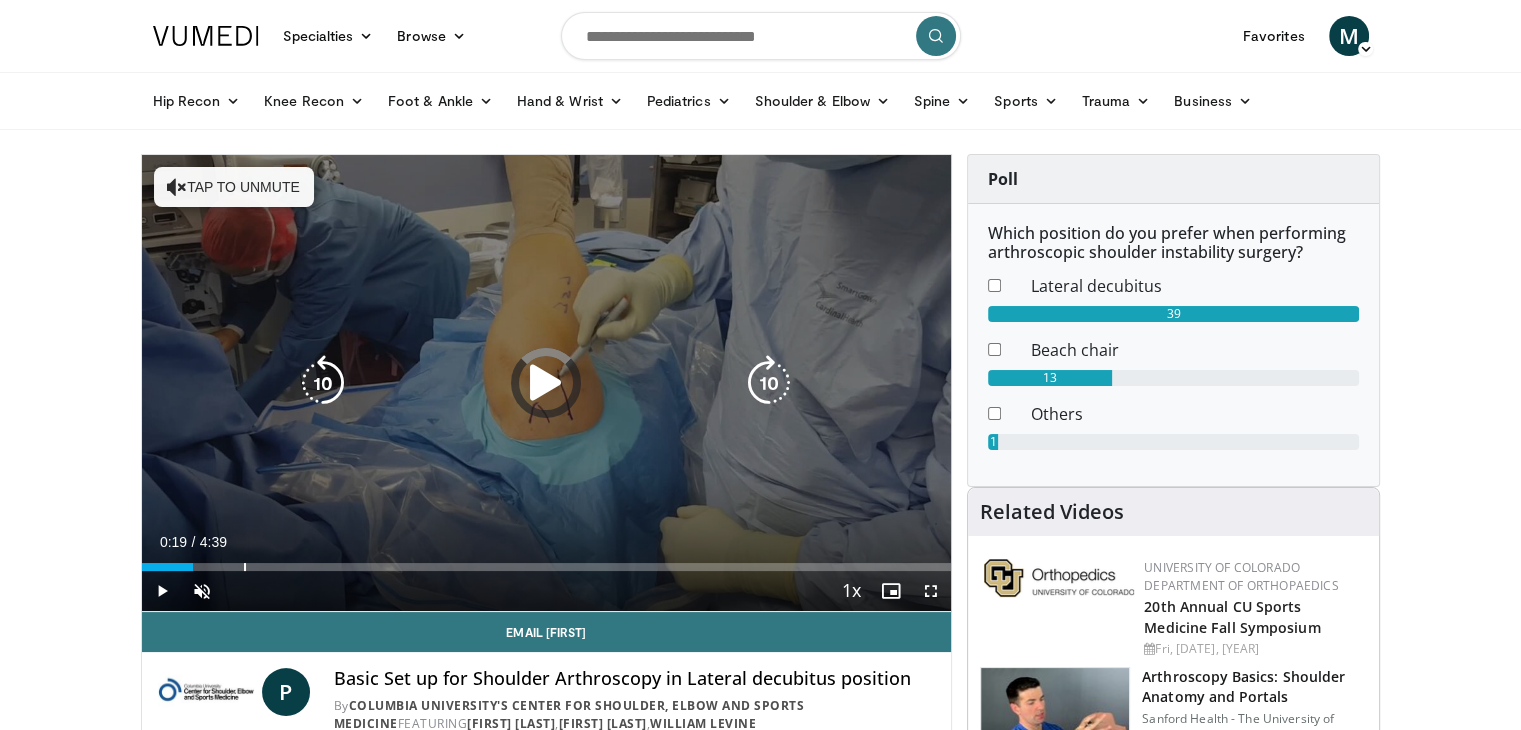 drag, startPoint x: 161, startPoint y: 566, endPoint x: 323, endPoint y: 540, distance: 164.07315 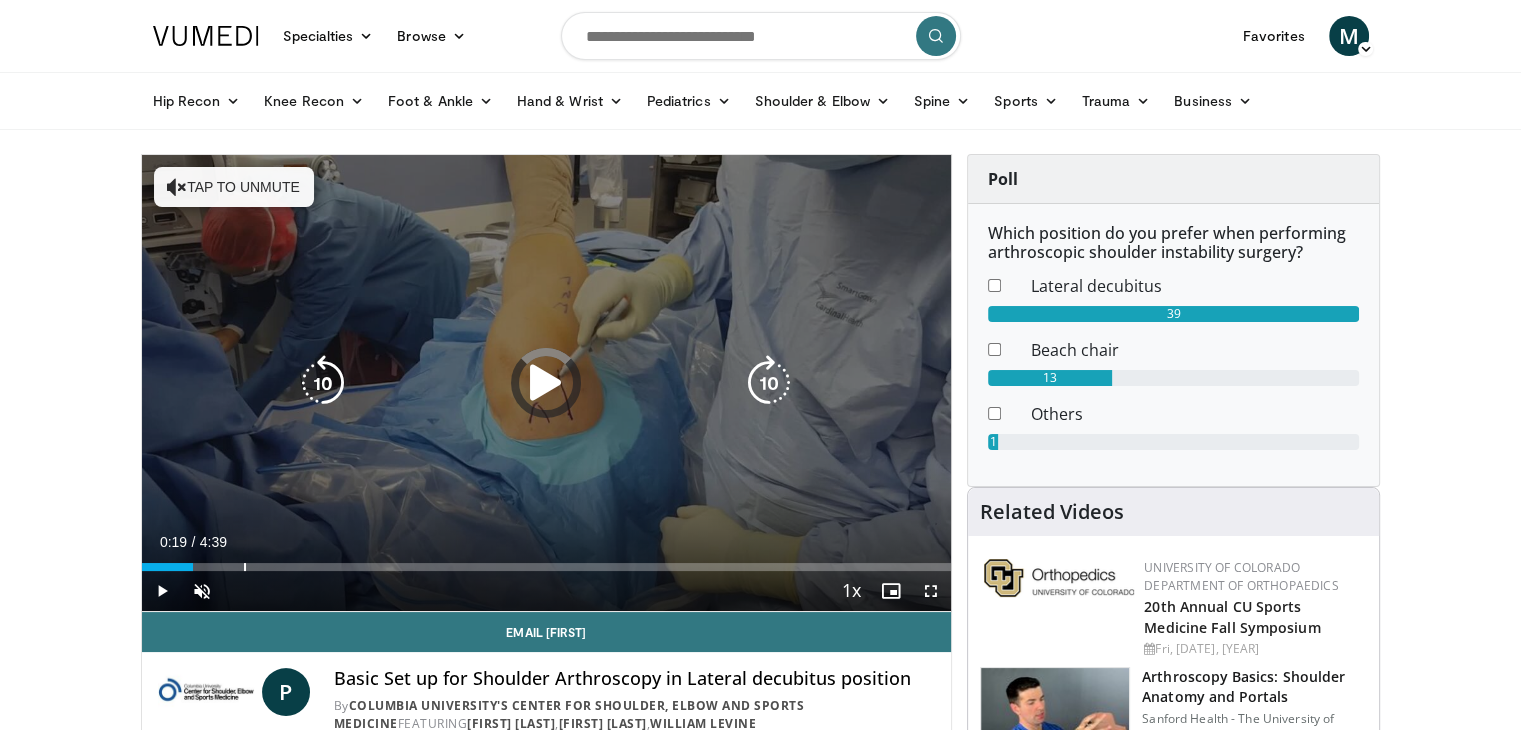 click on "Current Time  0:19 / Duration  4:39 Play Skip Backward Skip Forward Unmute Loaded :  0.00% 0:34 0:35 Stream Type  LIVE Seek to live, currently behind live LIVE   1x Playback Rate 0.5x 0.75x 1x , selected 1.25x 1.5x 1.75x 2x Chapters Chapters Descriptions descriptions off , selected Captions captions settings , opens captions settings dialog captions off , selected Audio Track en (Main) , selected Fullscreen Enable picture-in-picture mode" at bounding box center [547, 591] 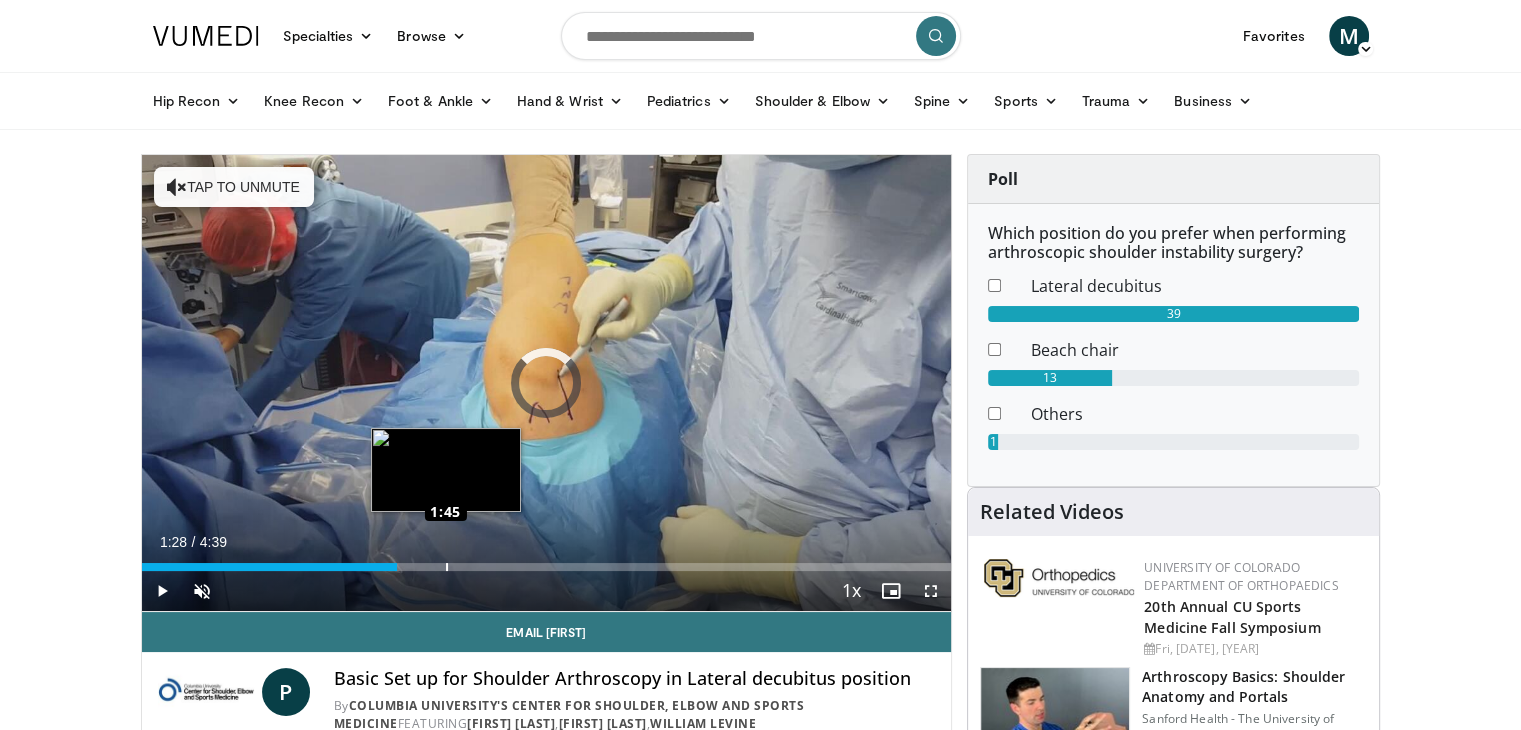drag, startPoint x: 344, startPoint y: 565, endPoint x: 445, endPoint y: 563, distance: 101.0198 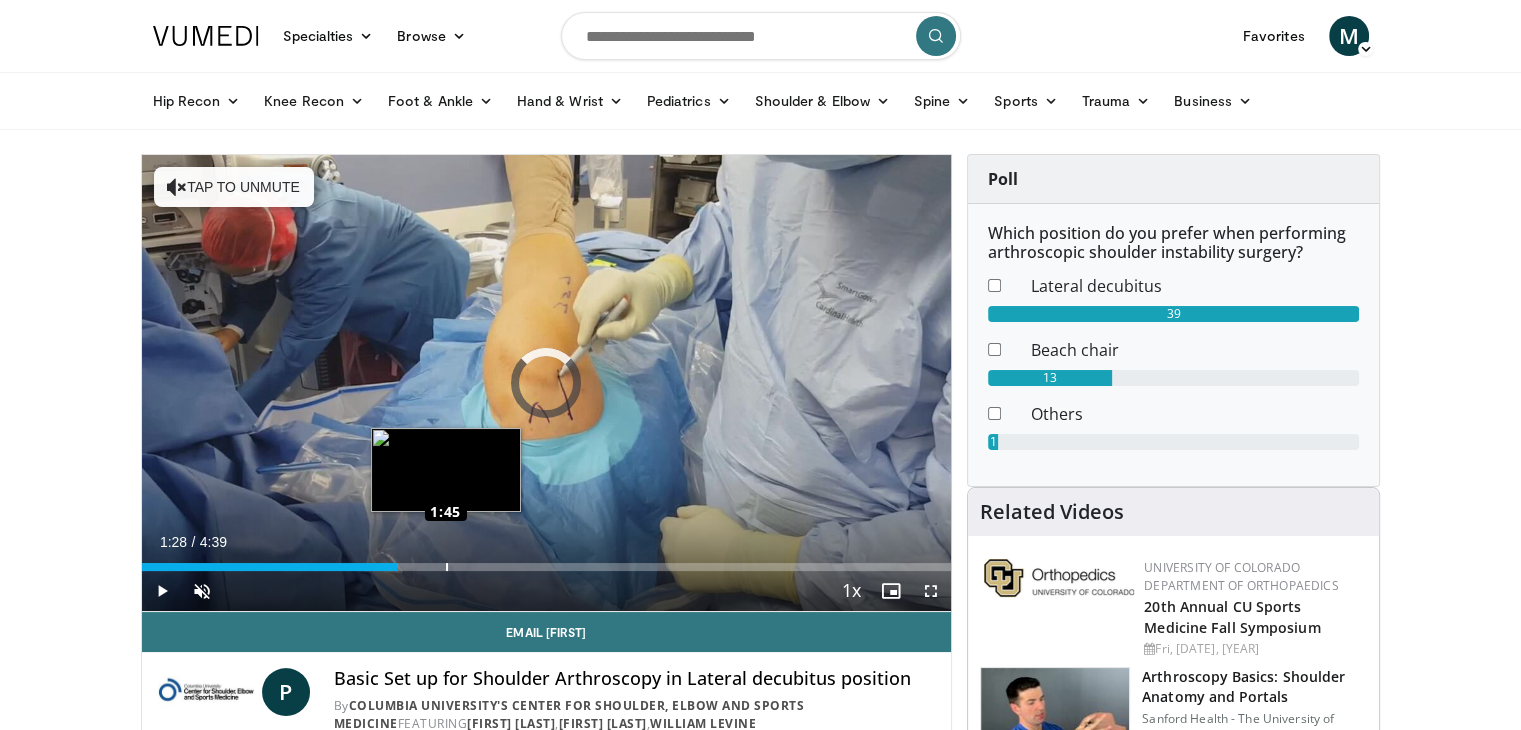 click on "Loaded :  0.00% 1:43 1:45" at bounding box center [547, 567] 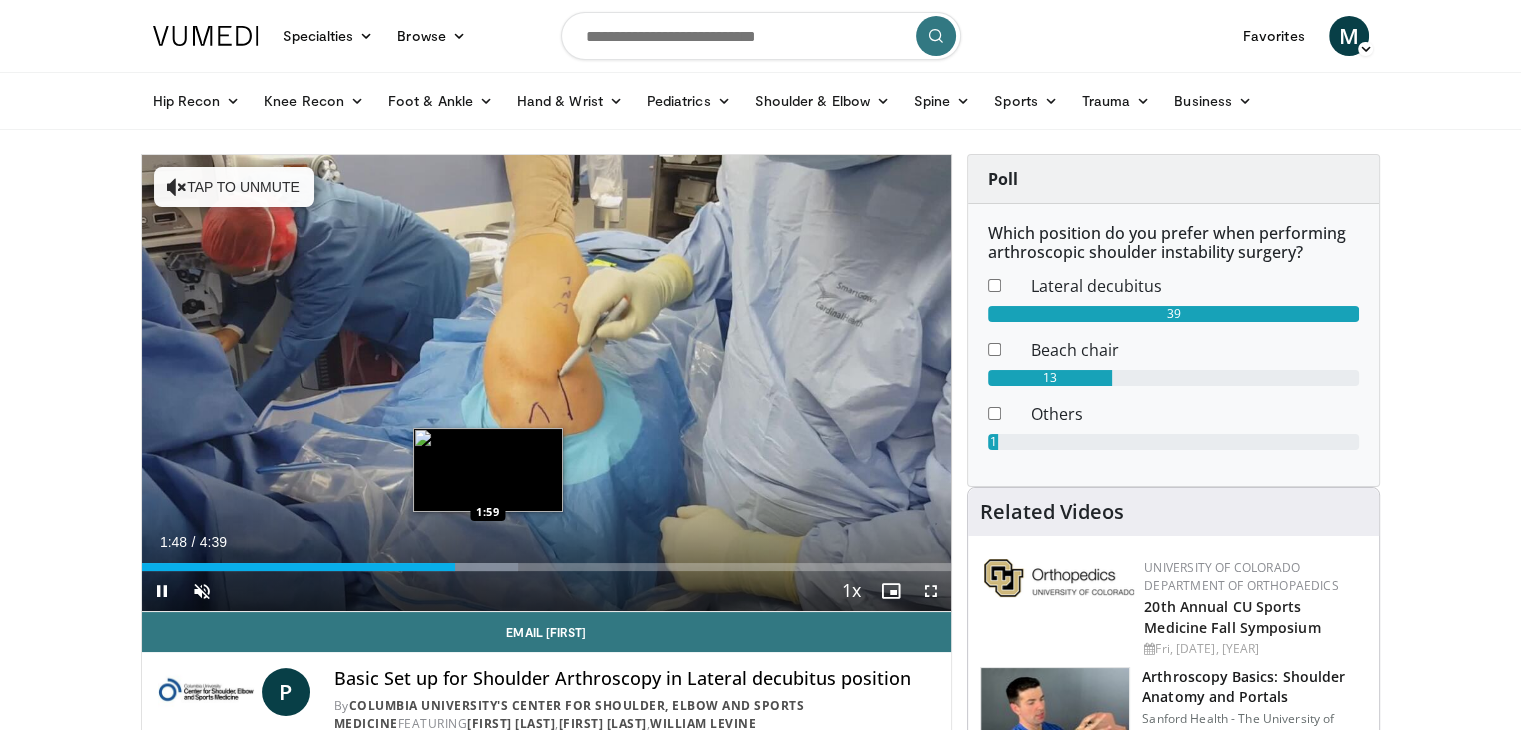 click on "Loaded :  46.50% 1:48 1:59" at bounding box center (547, 567) 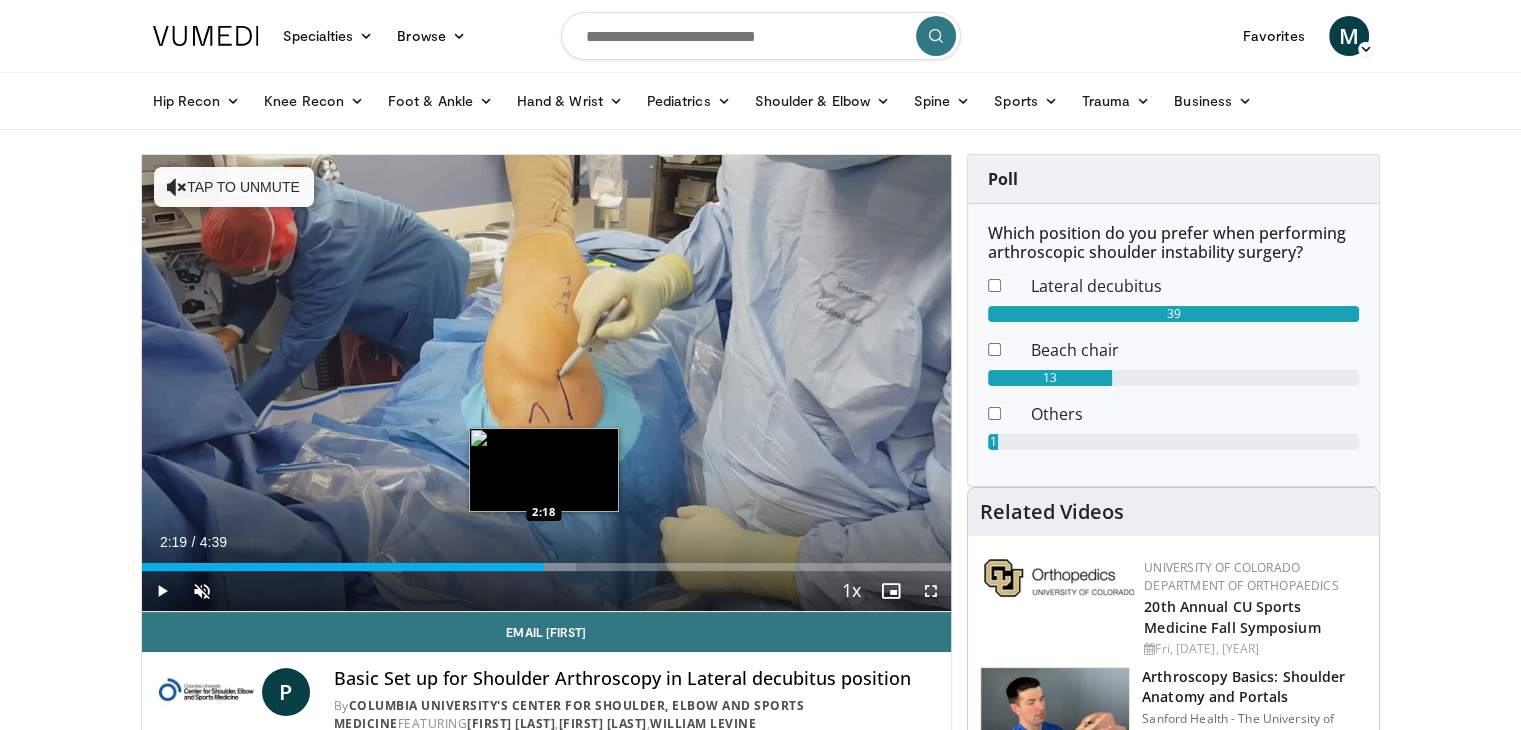 click on "Loaded :  53.65% 2:19 2:18" at bounding box center (547, 567) 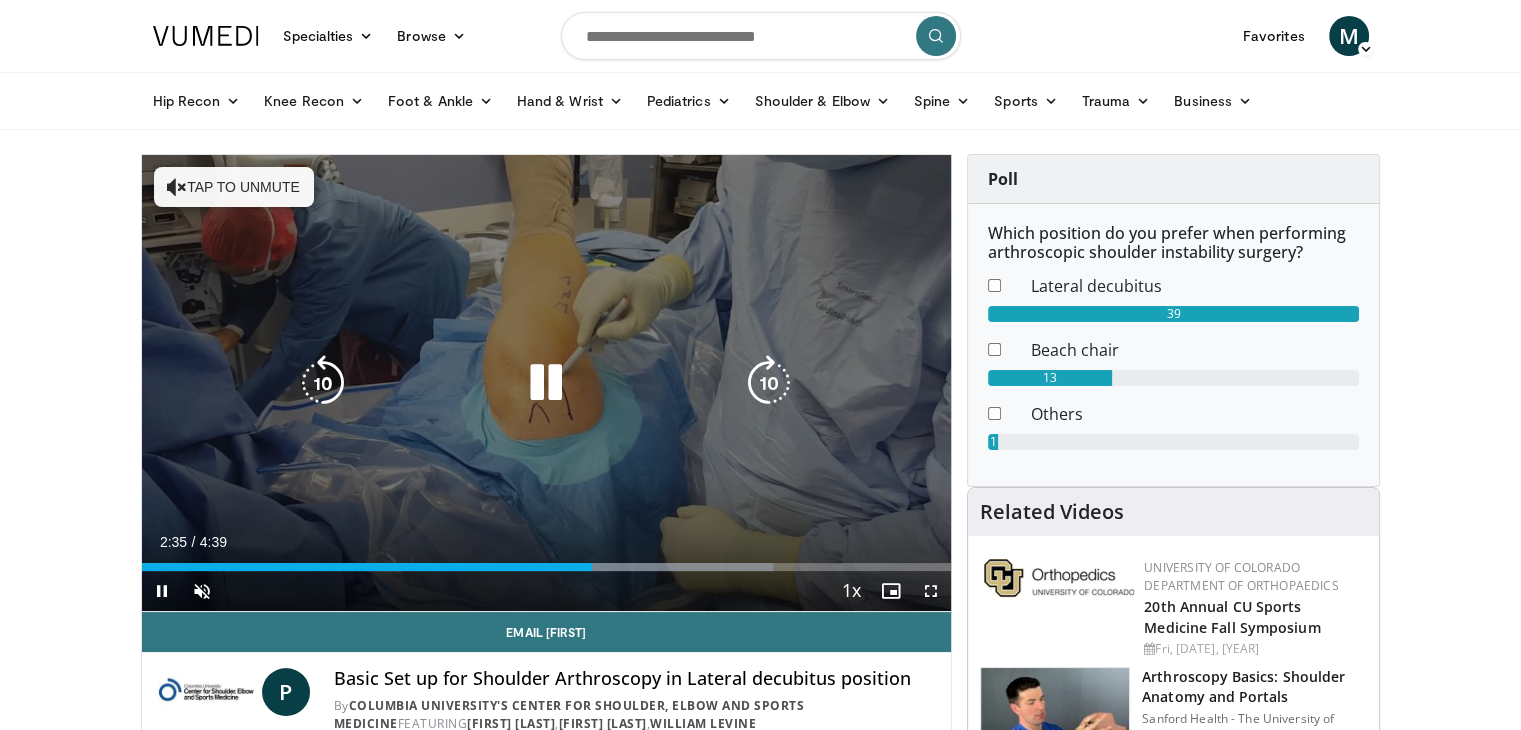 click at bounding box center (546, 383) 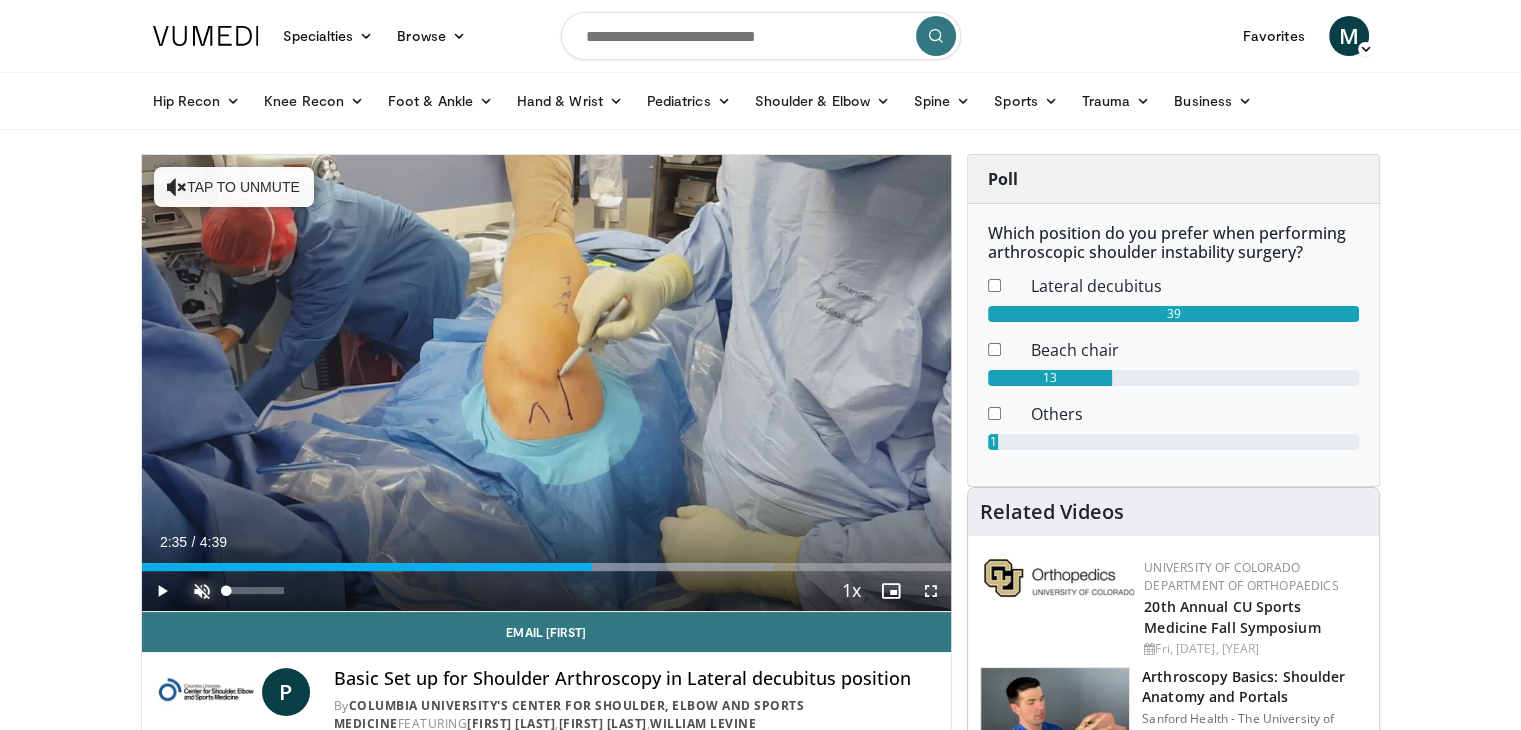 click at bounding box center [202, 591] 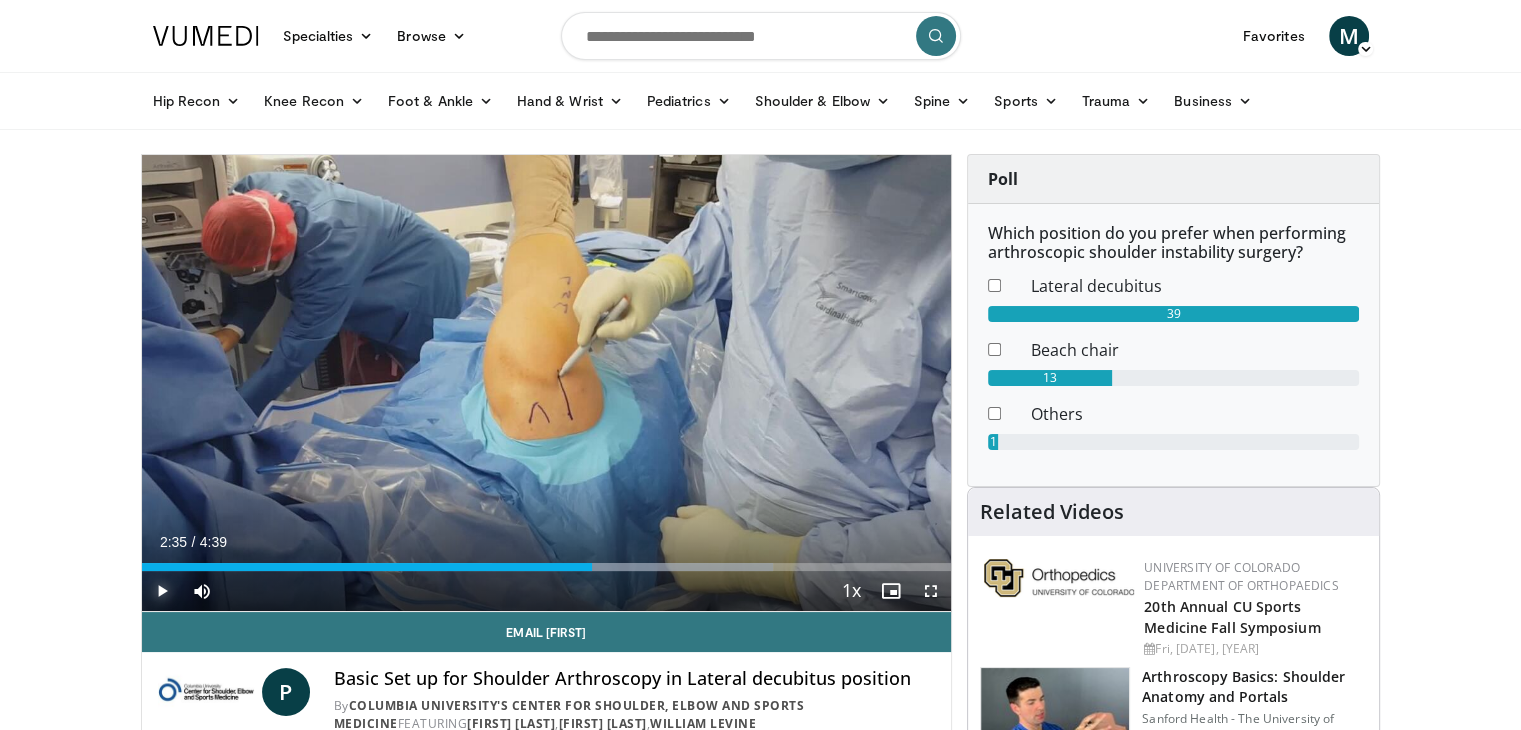 click at bounding box center [162, 591] 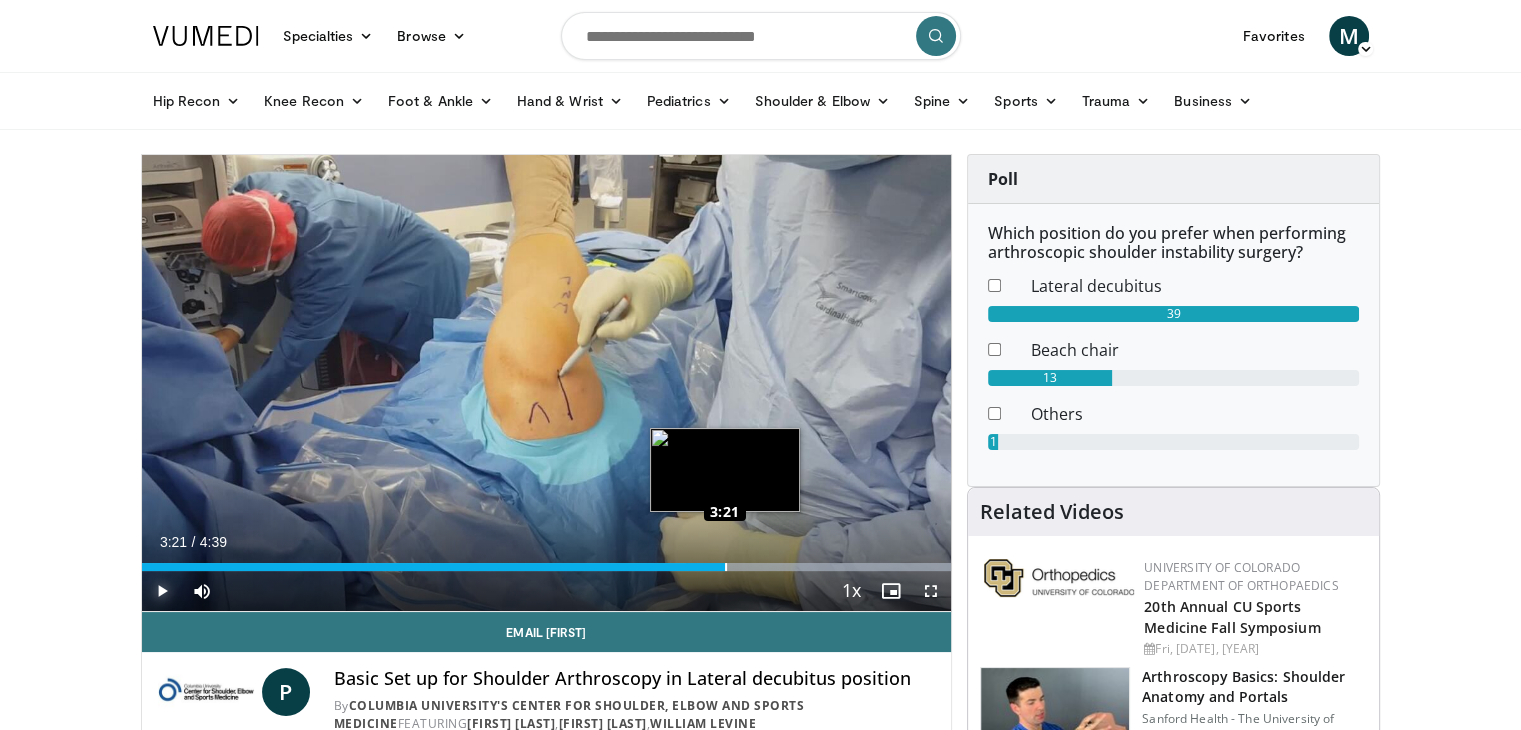 drag, startPoint x: 765, startPoint y: 564, endPoint x: 724, endPoint y: 563, distance: 41.01219 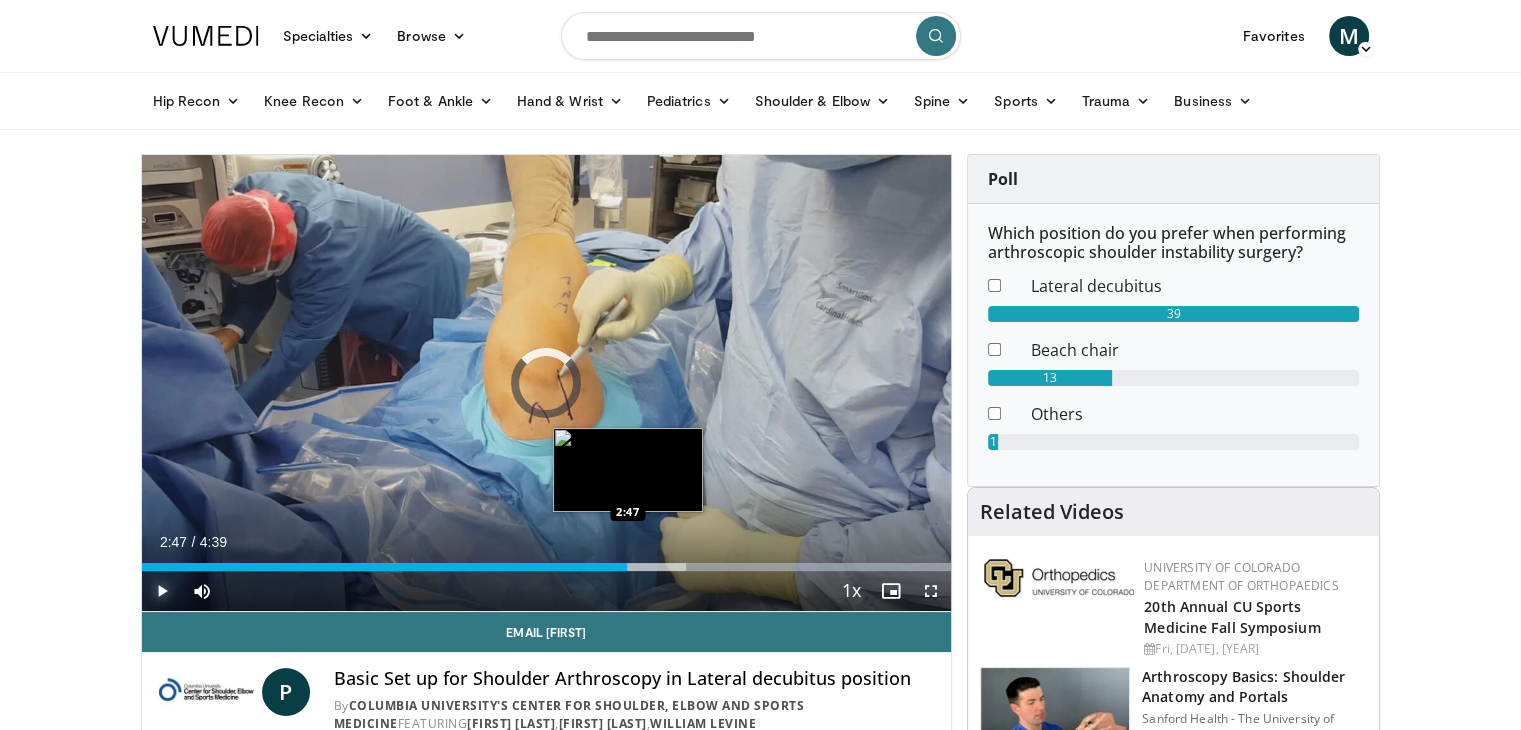 click on "3:24" at bounding box center [385, 567] 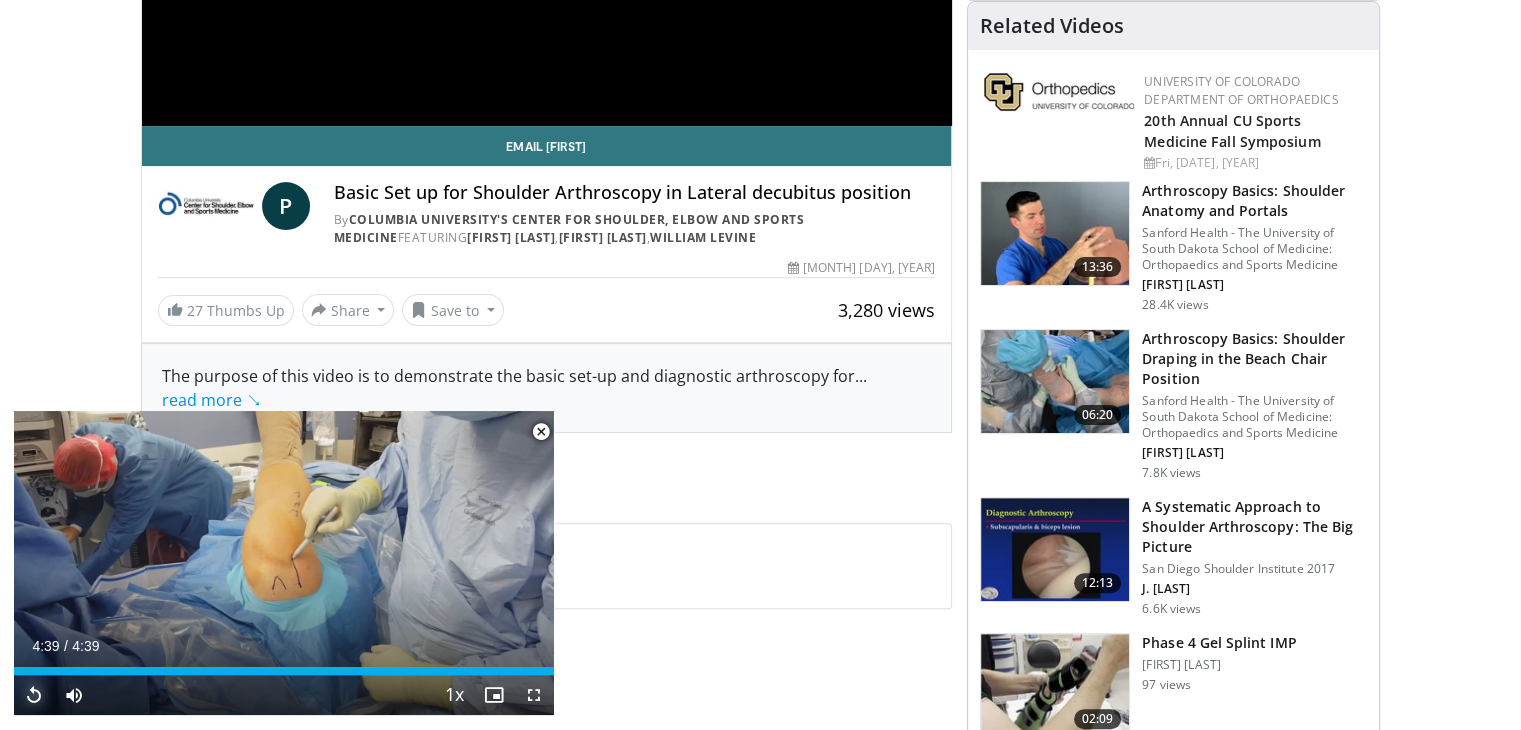scroll, scrollTop: 489, scrollLeft: 0, axis: vertical 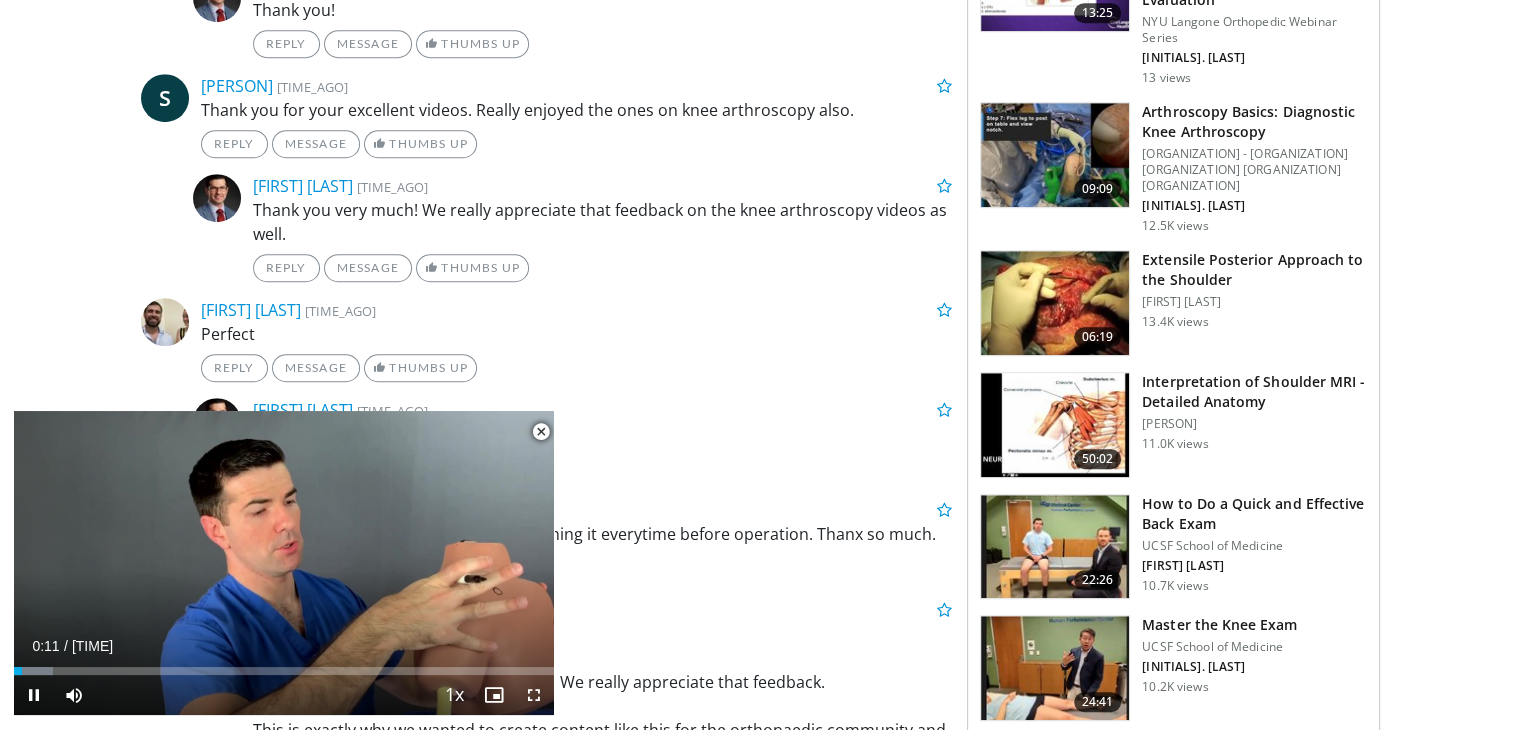 click at bounding box center (541, 432) 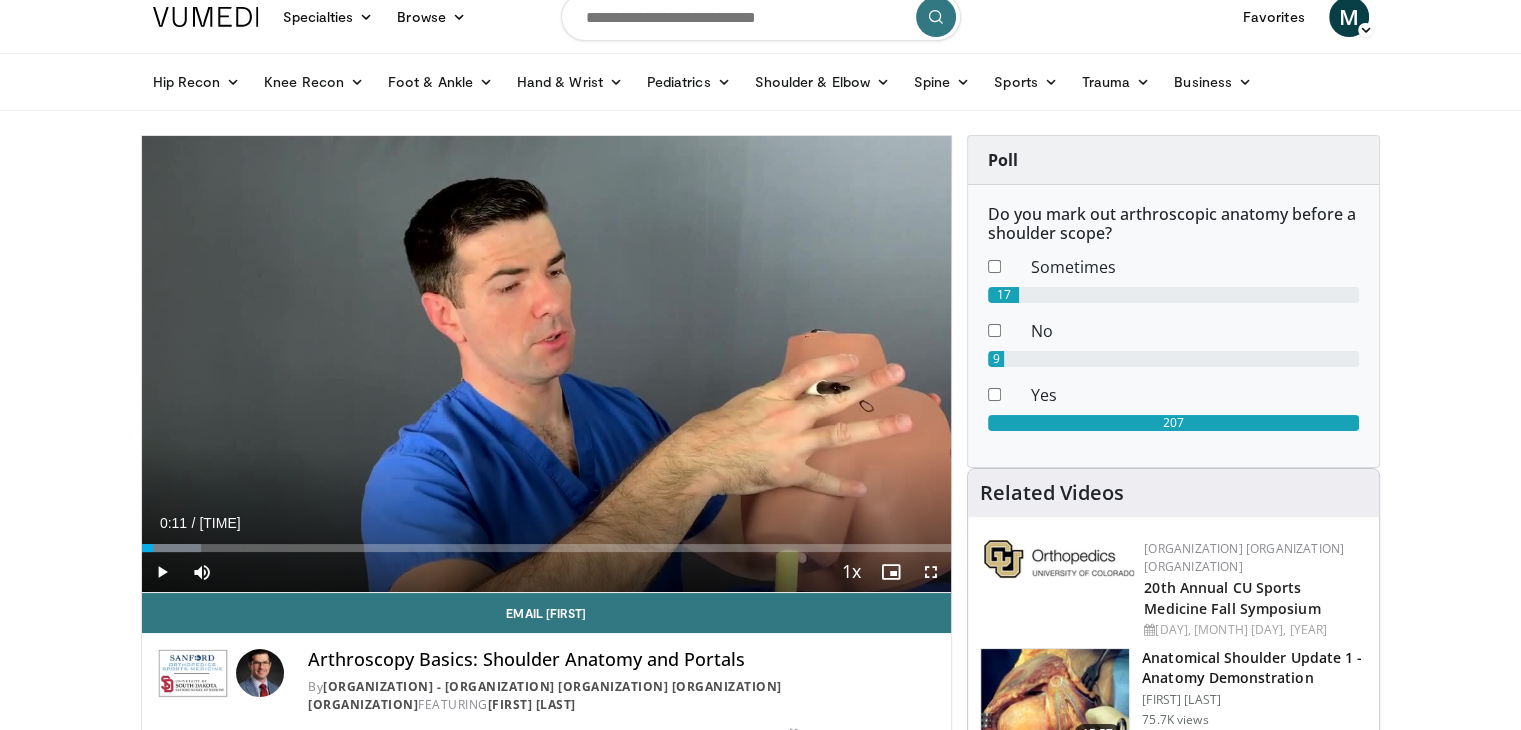 scroll, scrollTop: 15, scrollLeft: 0, axis: vertical 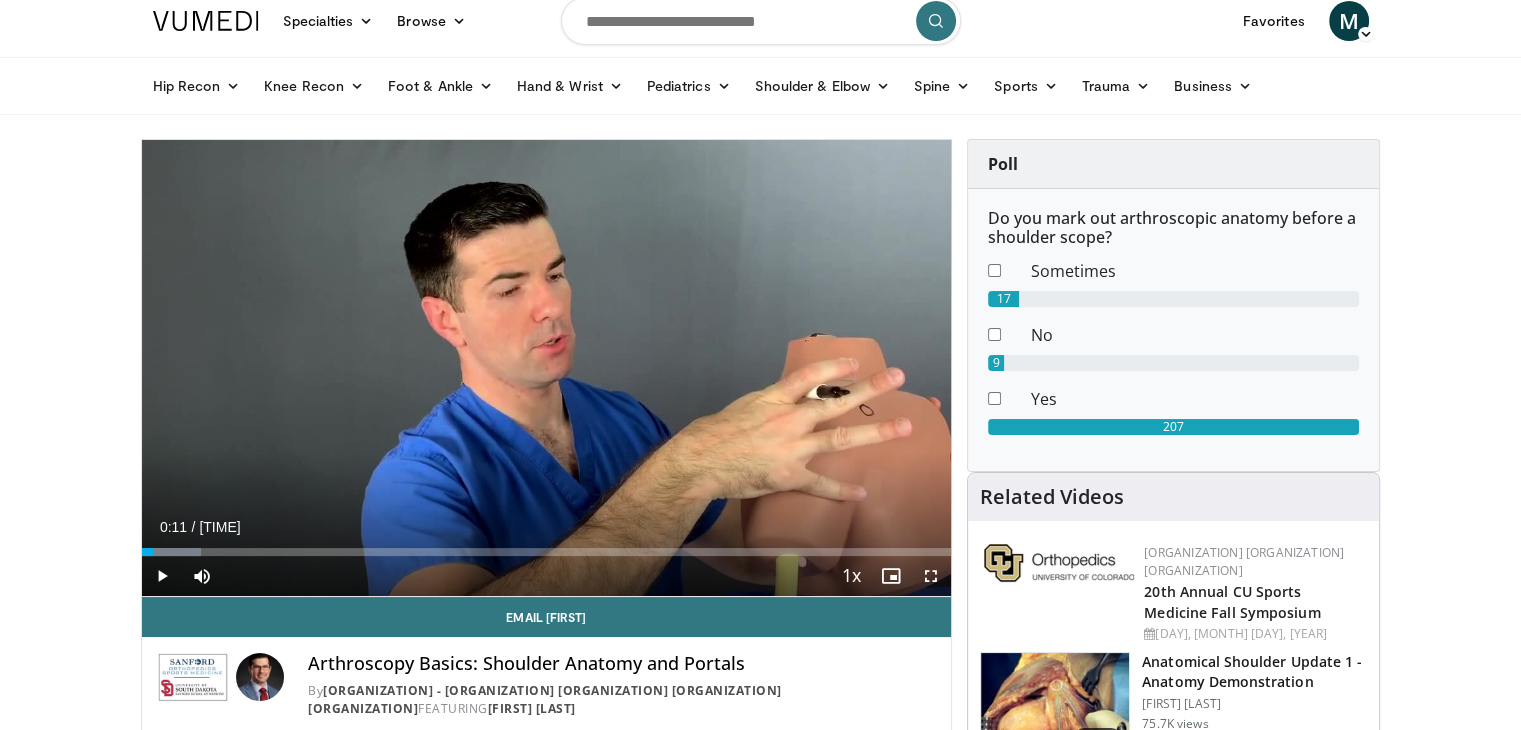 click at bounding box center (761, 21) 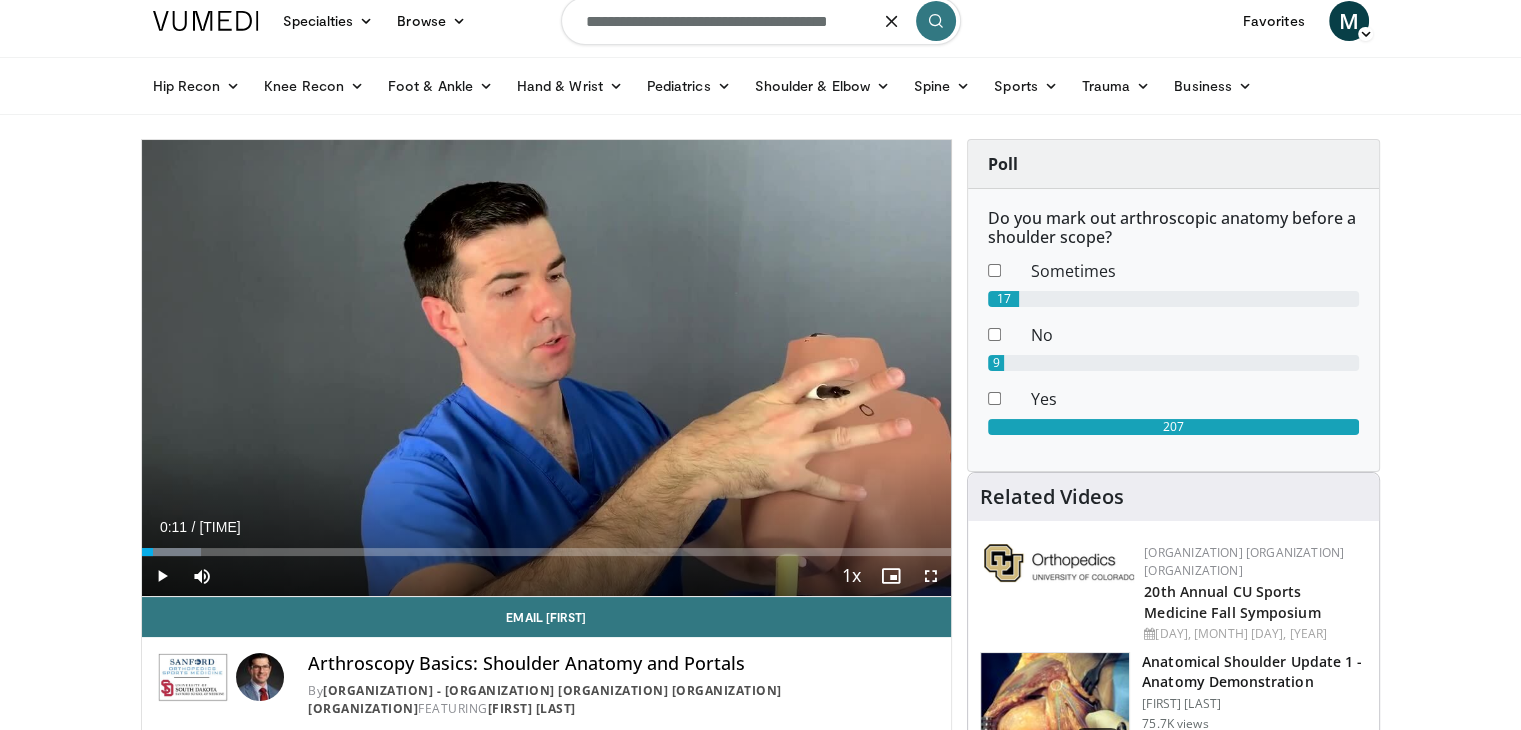 type on "**********" 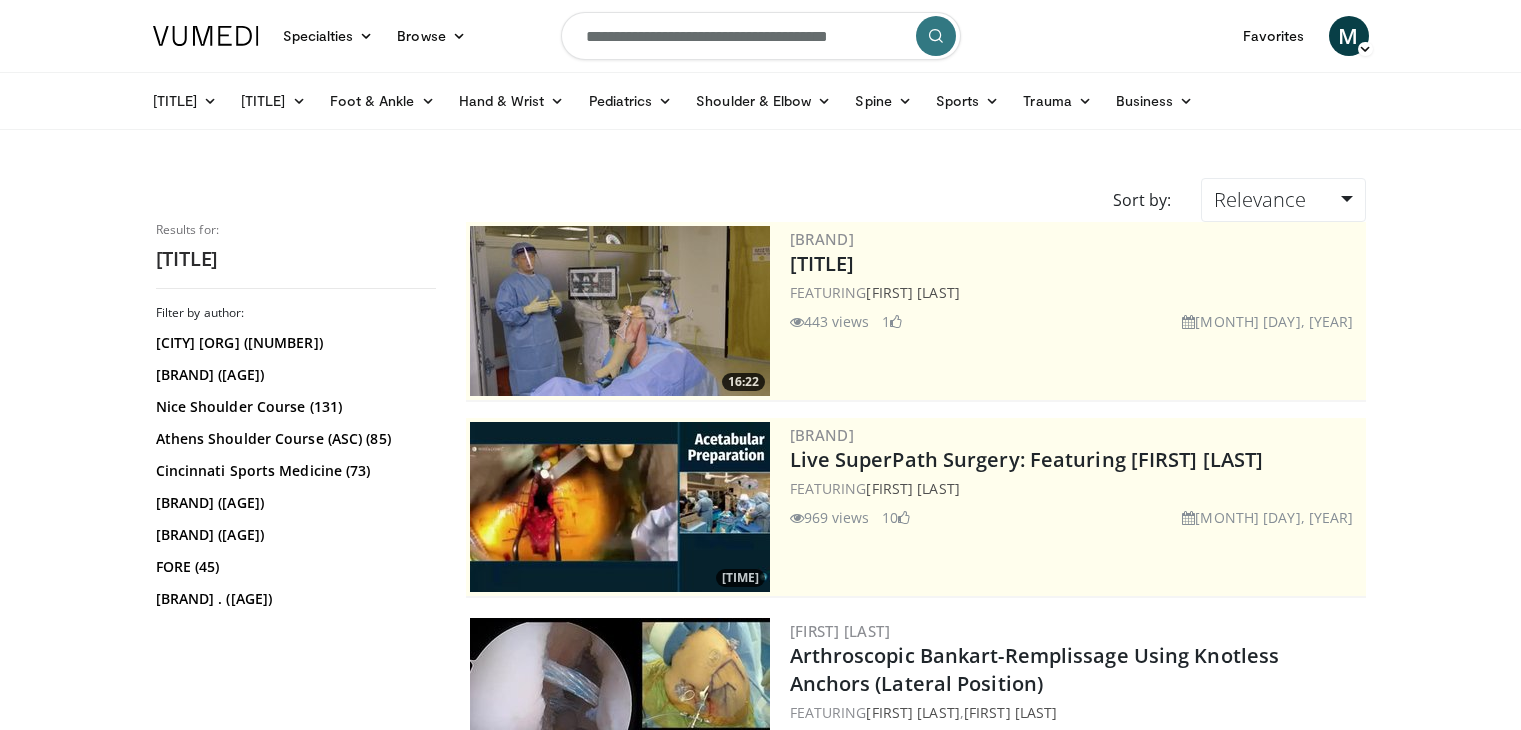 scroll, scrollTop: 0, scrollLeft: 0, axis: both 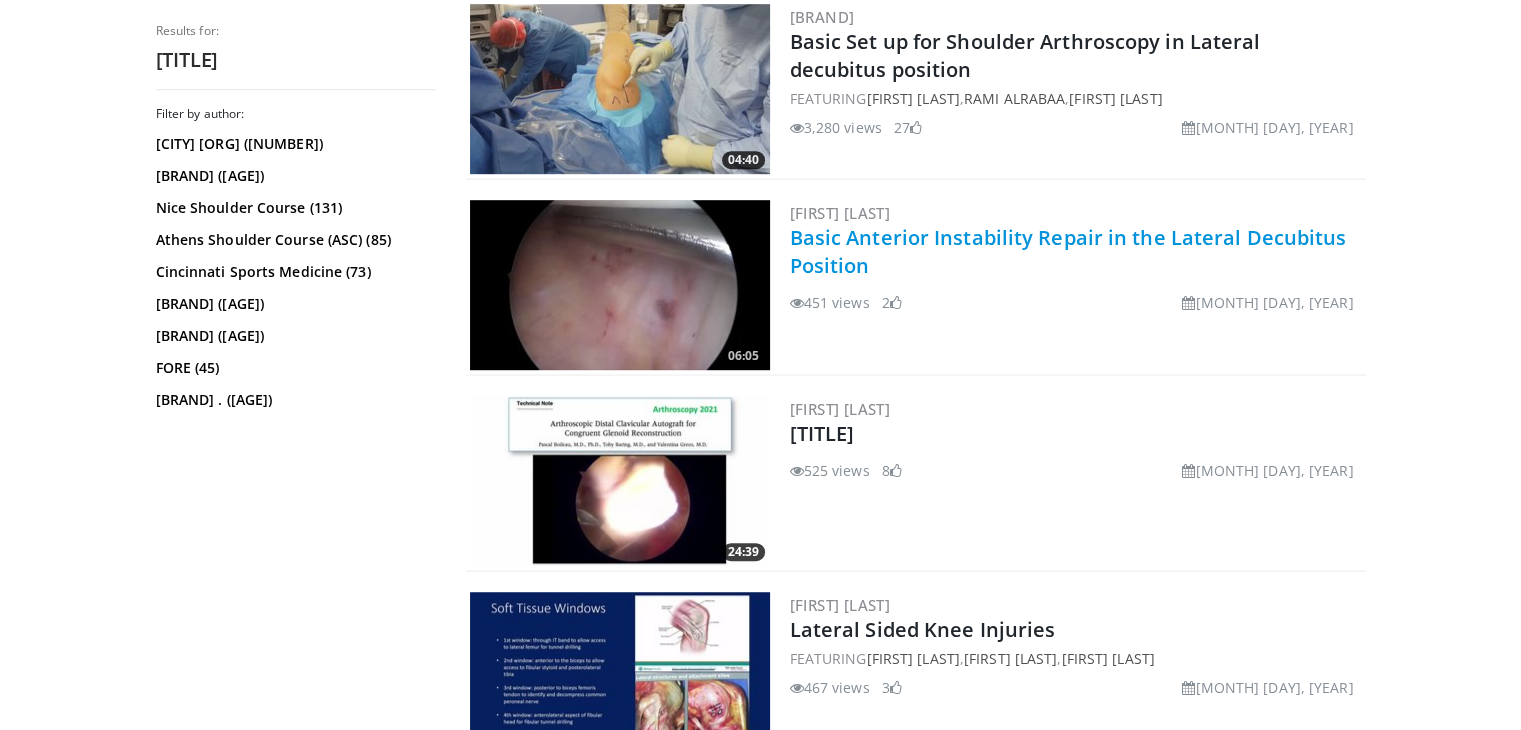 click on "Basic Anterior Instability Repair in the Lateral Decubitus Position" at bounding box center (1068, 251) 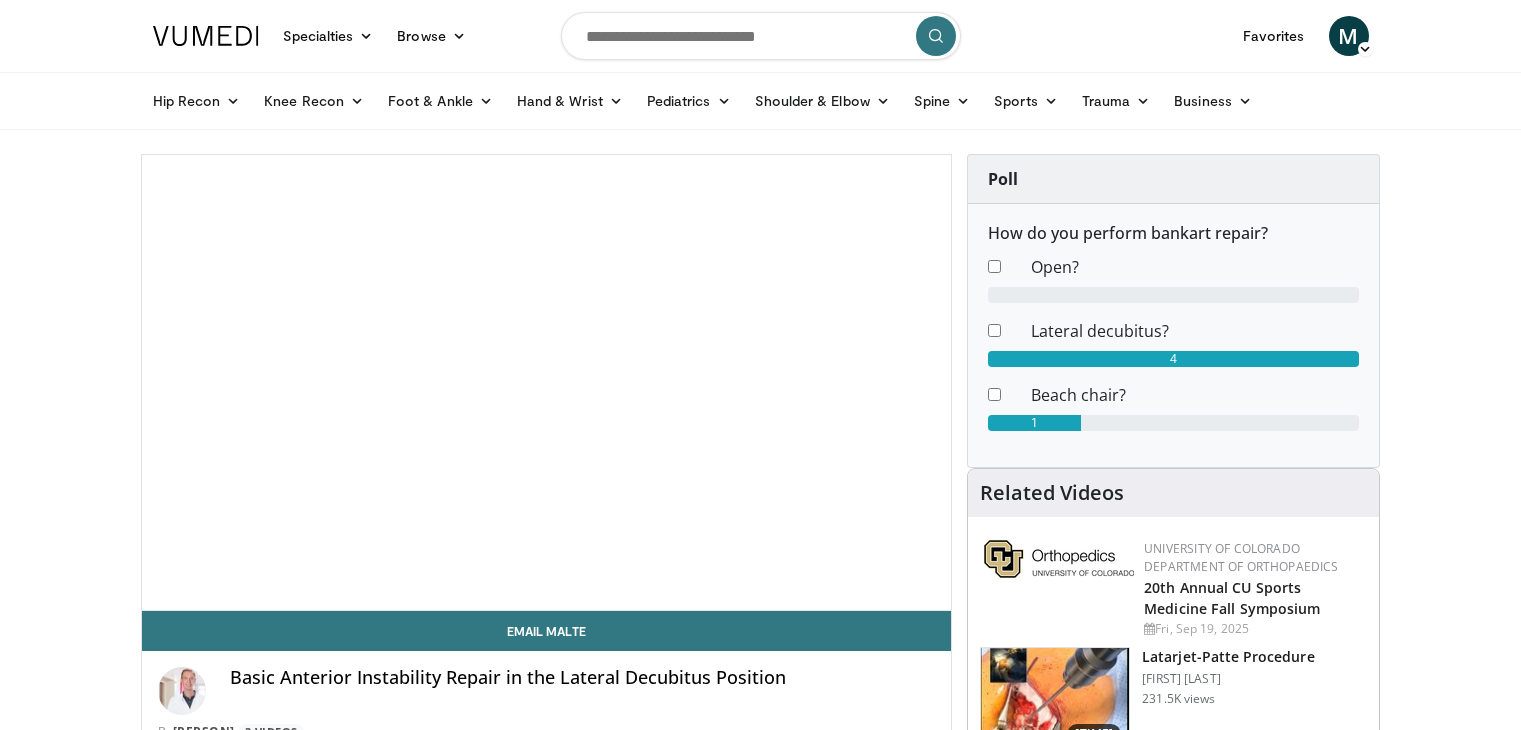 scroll, scrollTop: 0, scrollLeft: 0, axis: both 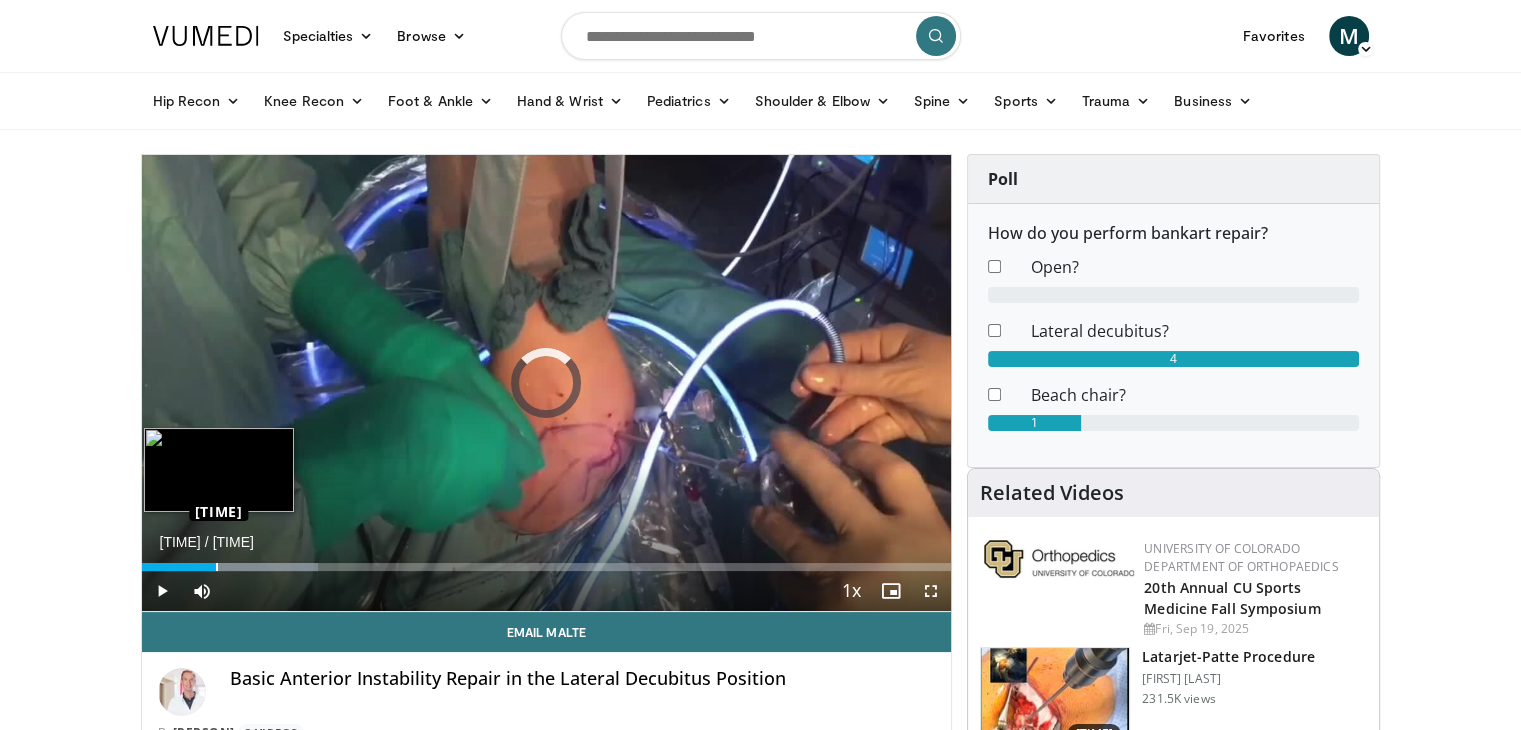 click on "Loaded :  21.79% 0:33 0:33" at bounding box center [547, 567] 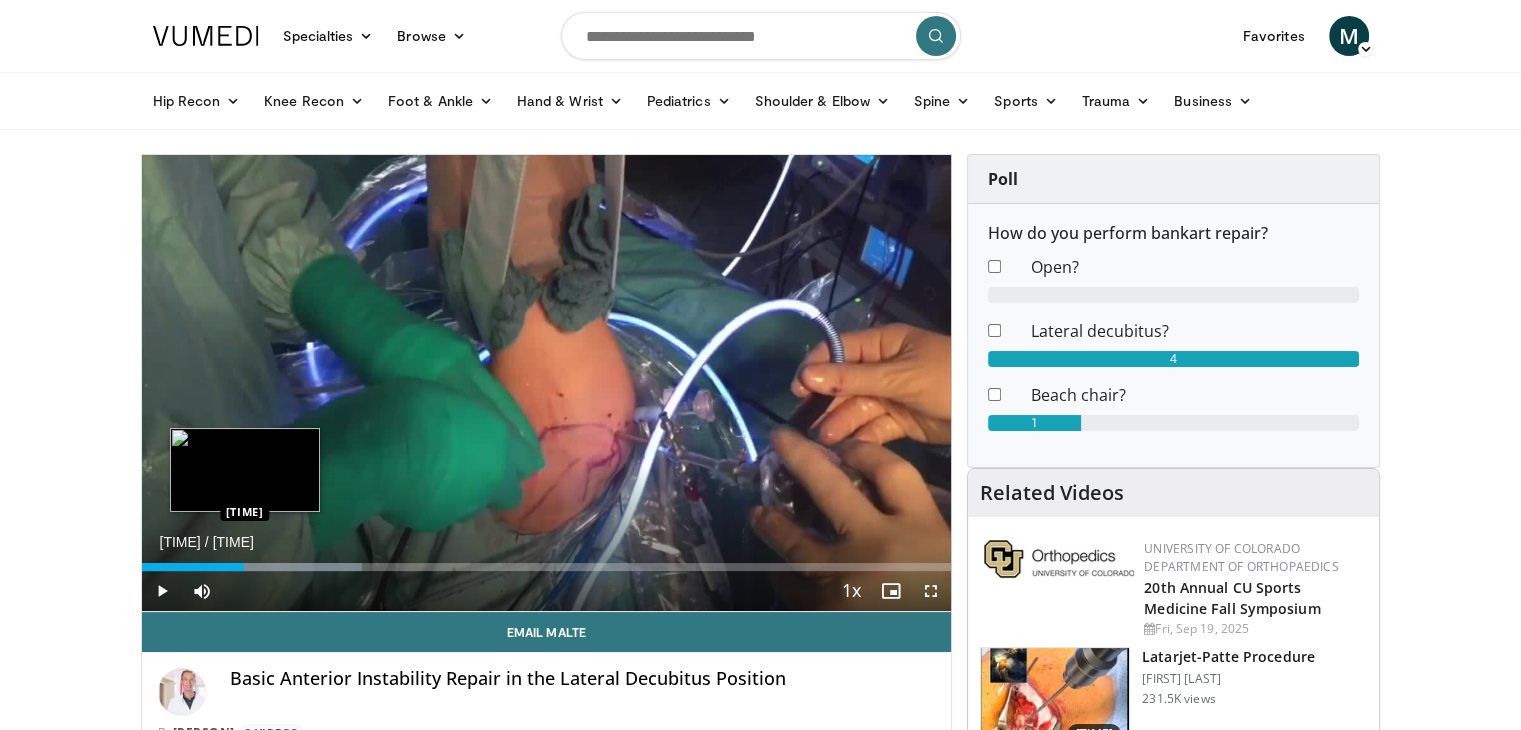 click on "Loaded :  27.24% 0:46 0:46" at bounding box center [547, 567] 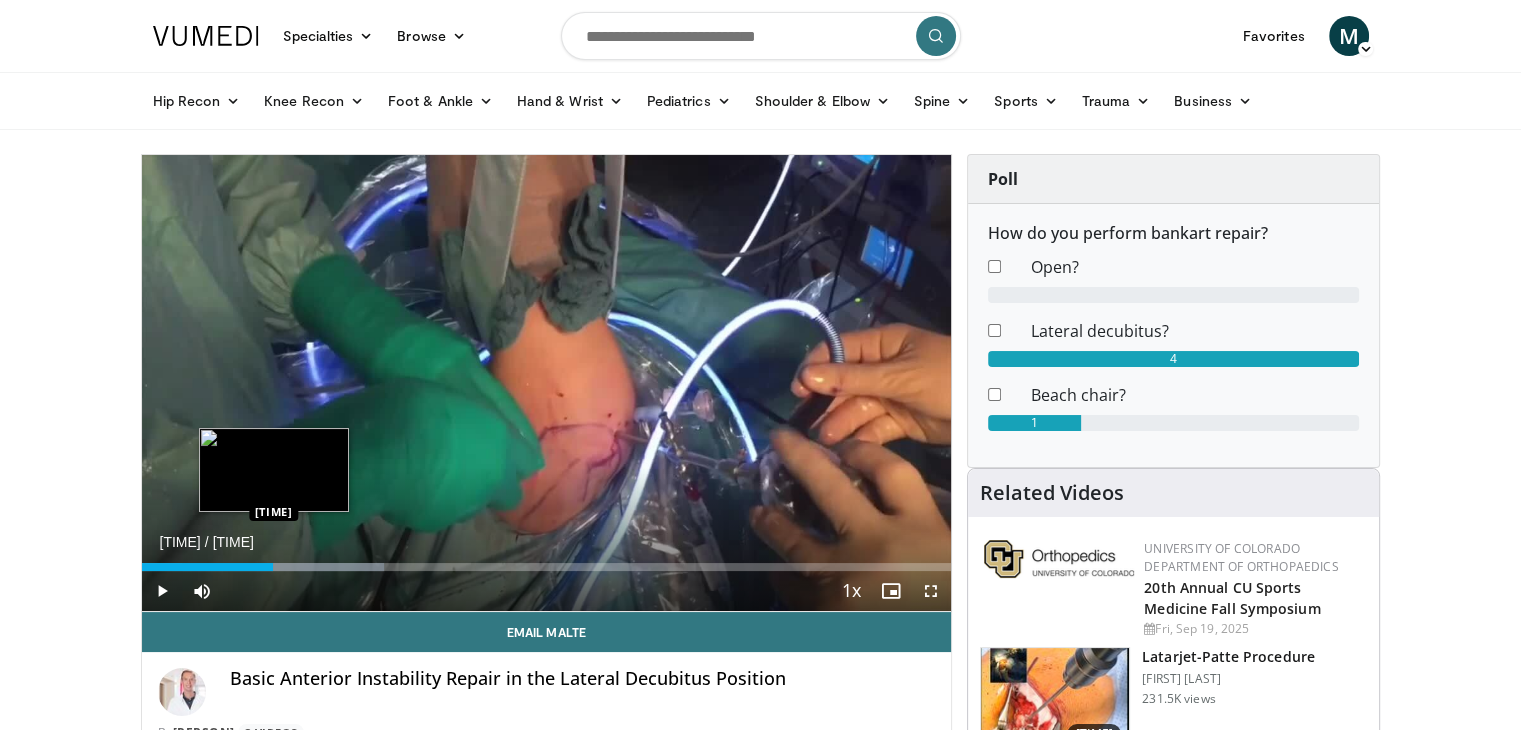 click on "Loaded :  29.97% [TIME] [TIME]" at bounding box center (547, 567) 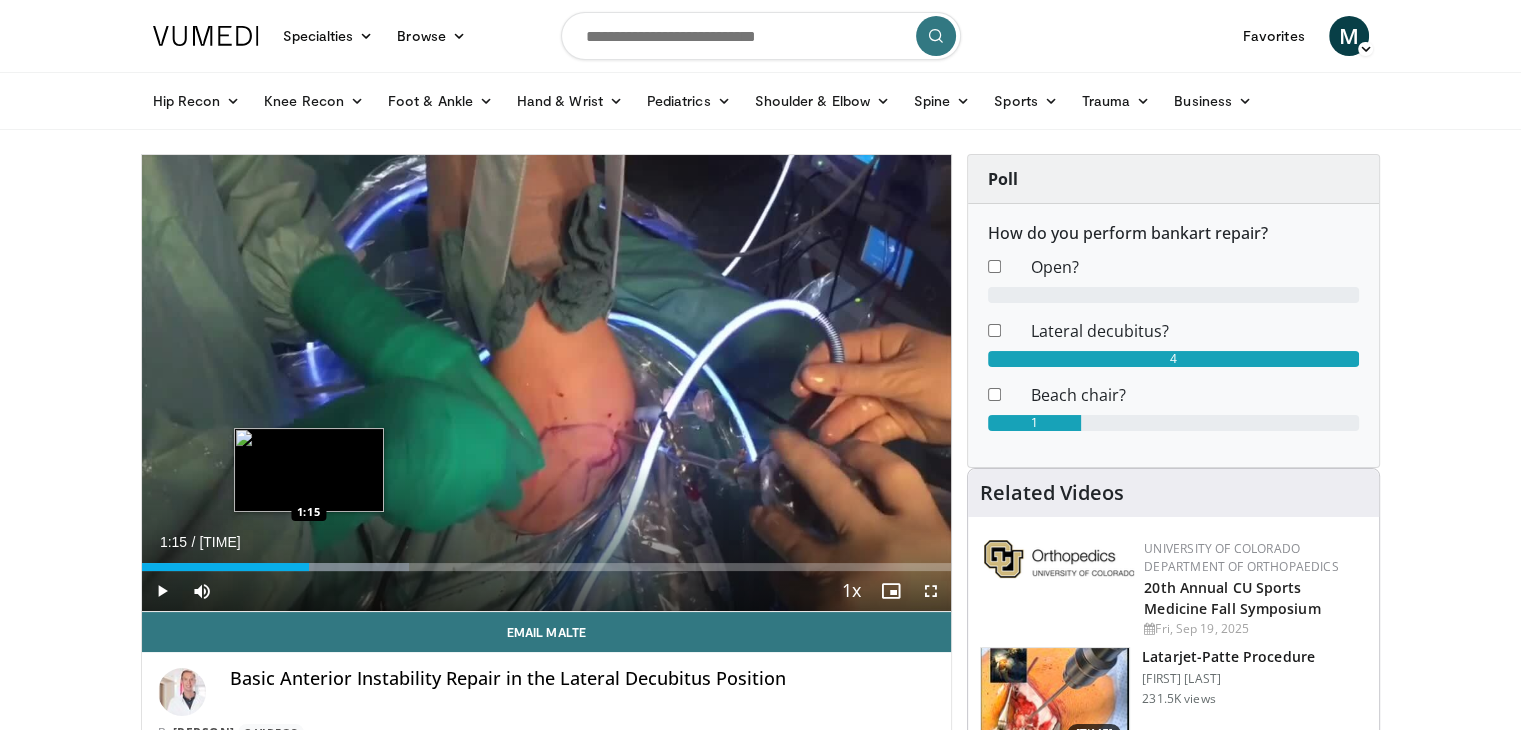 click on "Loaded :  33.01% [TIME] [TIME]" at bounding box center (547, 567) 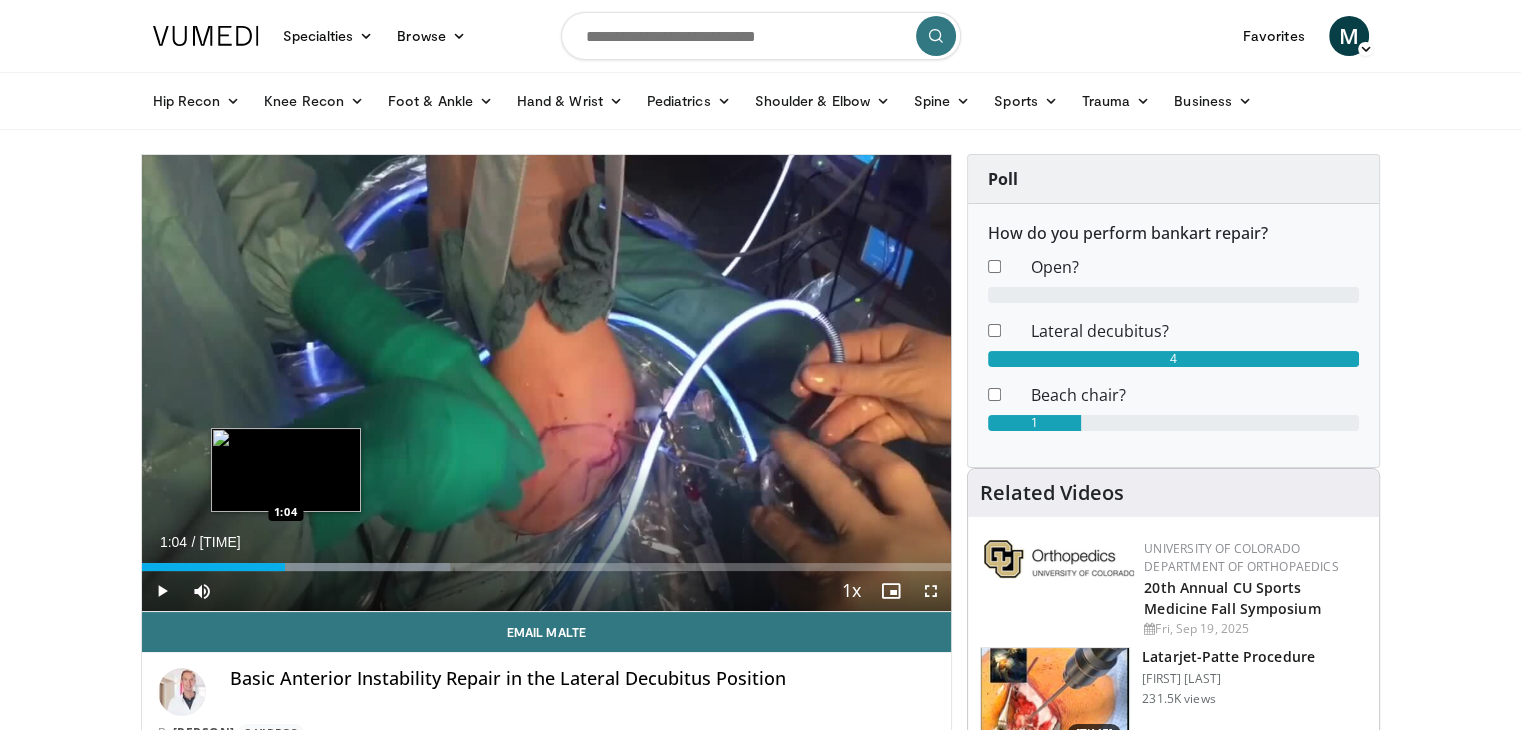 click on "Loaded :  38.14% 1:04 1:04" at bounding box center (547, 567) 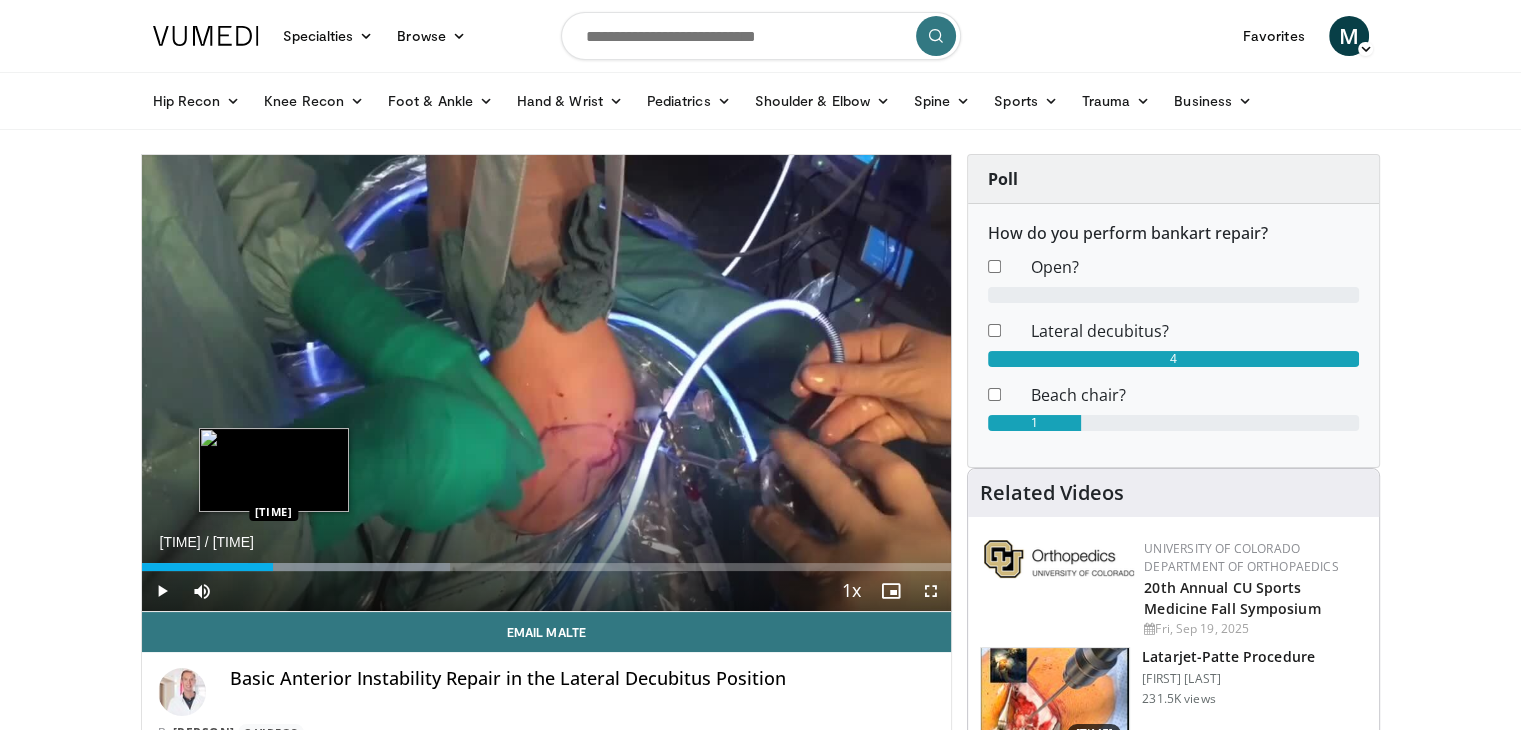 click on "Loaded :  38.14% 0:59 0:59" at bounding box center [547, 567] 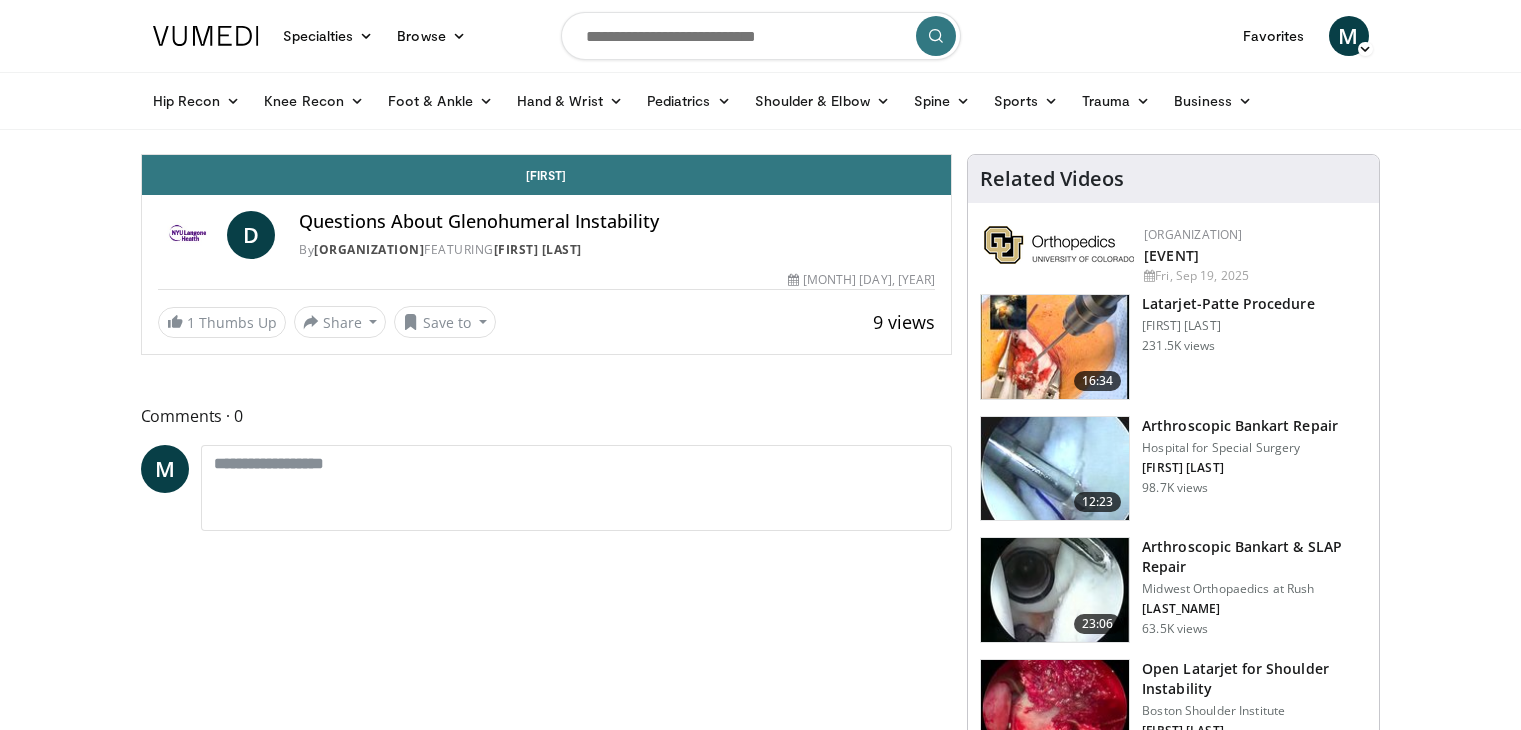 scroll, scrollTop: 0, scrollLeft: 0, axis: both 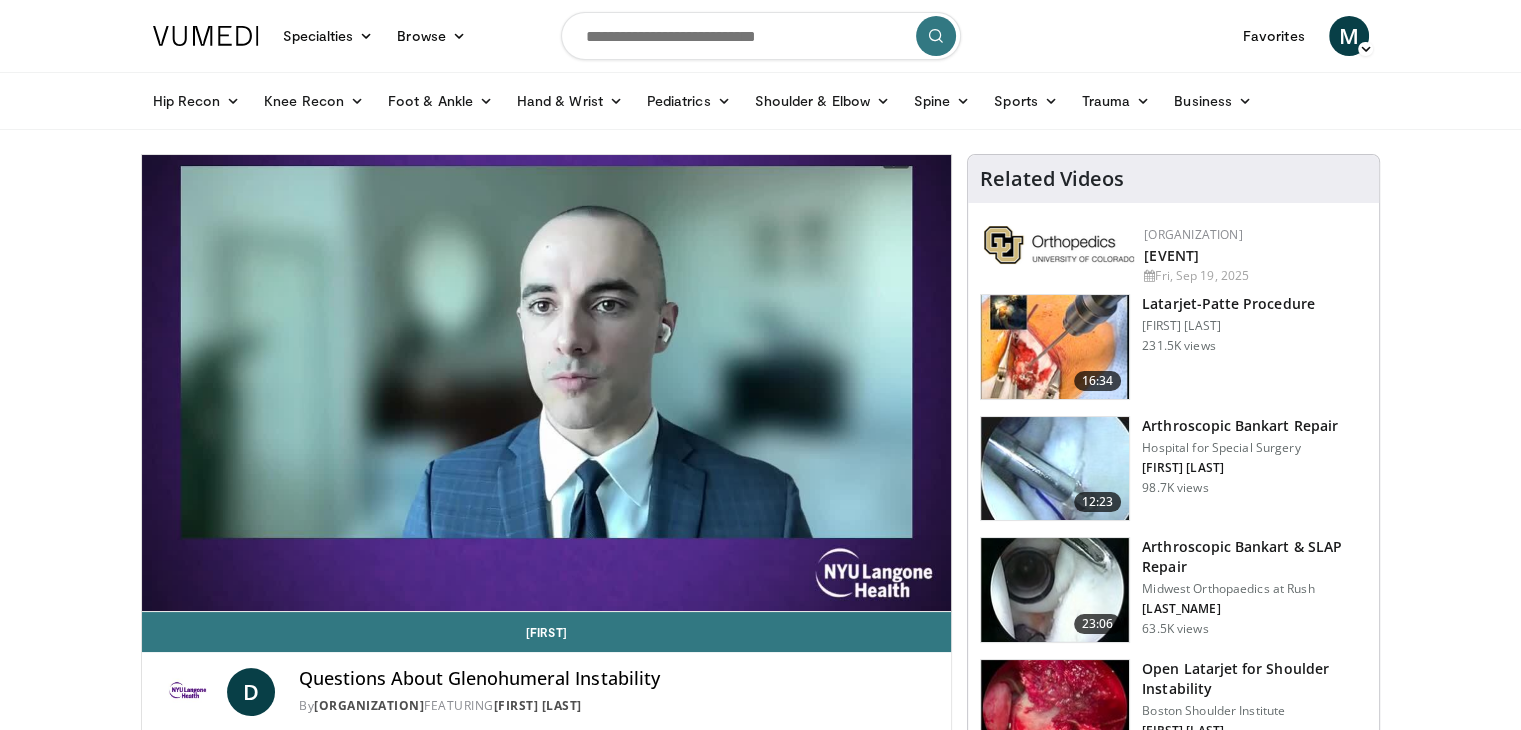 click on "Arthroscopic Bankart & SLAP Repair" at bounding box center (1254, 557) 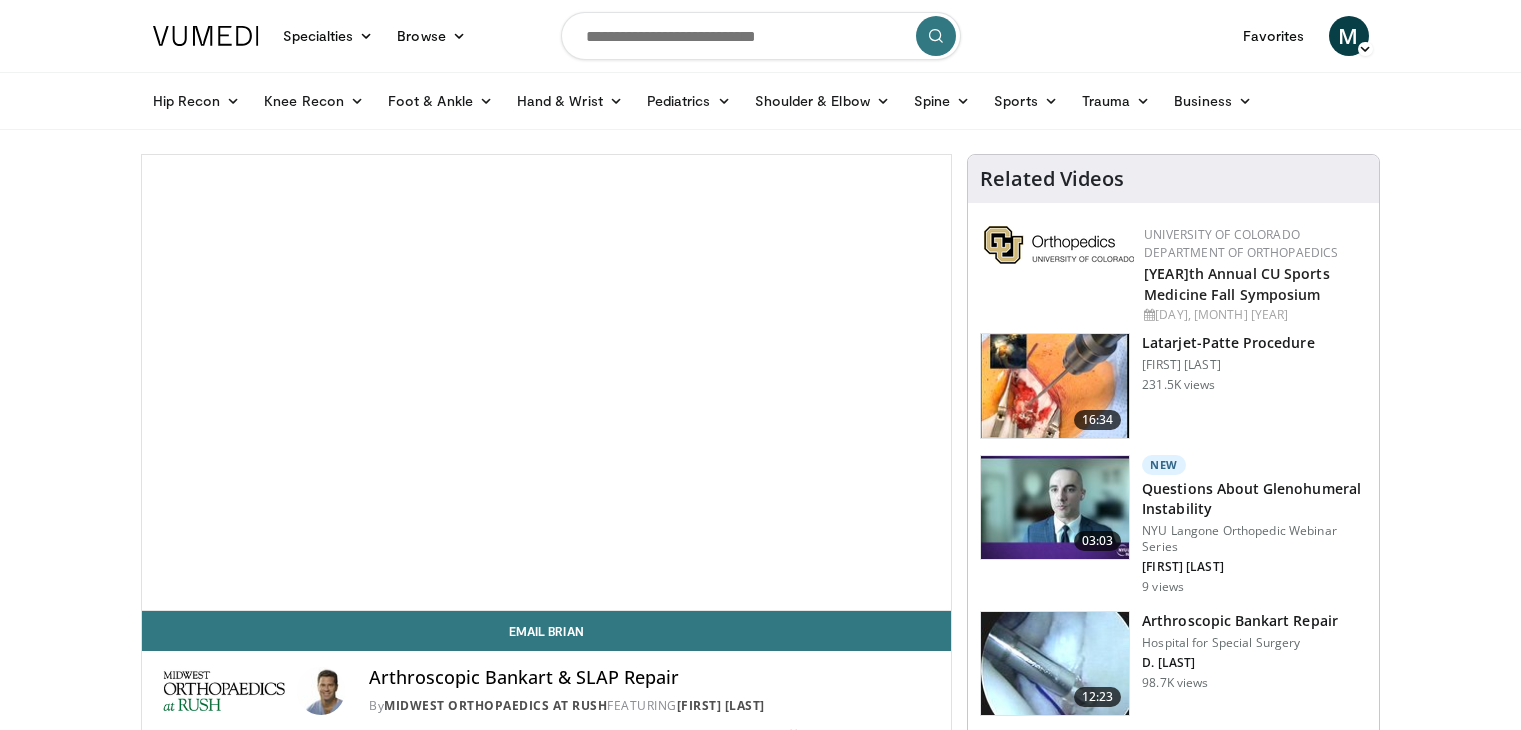 scroll, scrollTop: 0, scrollLeft: 0, axis: both 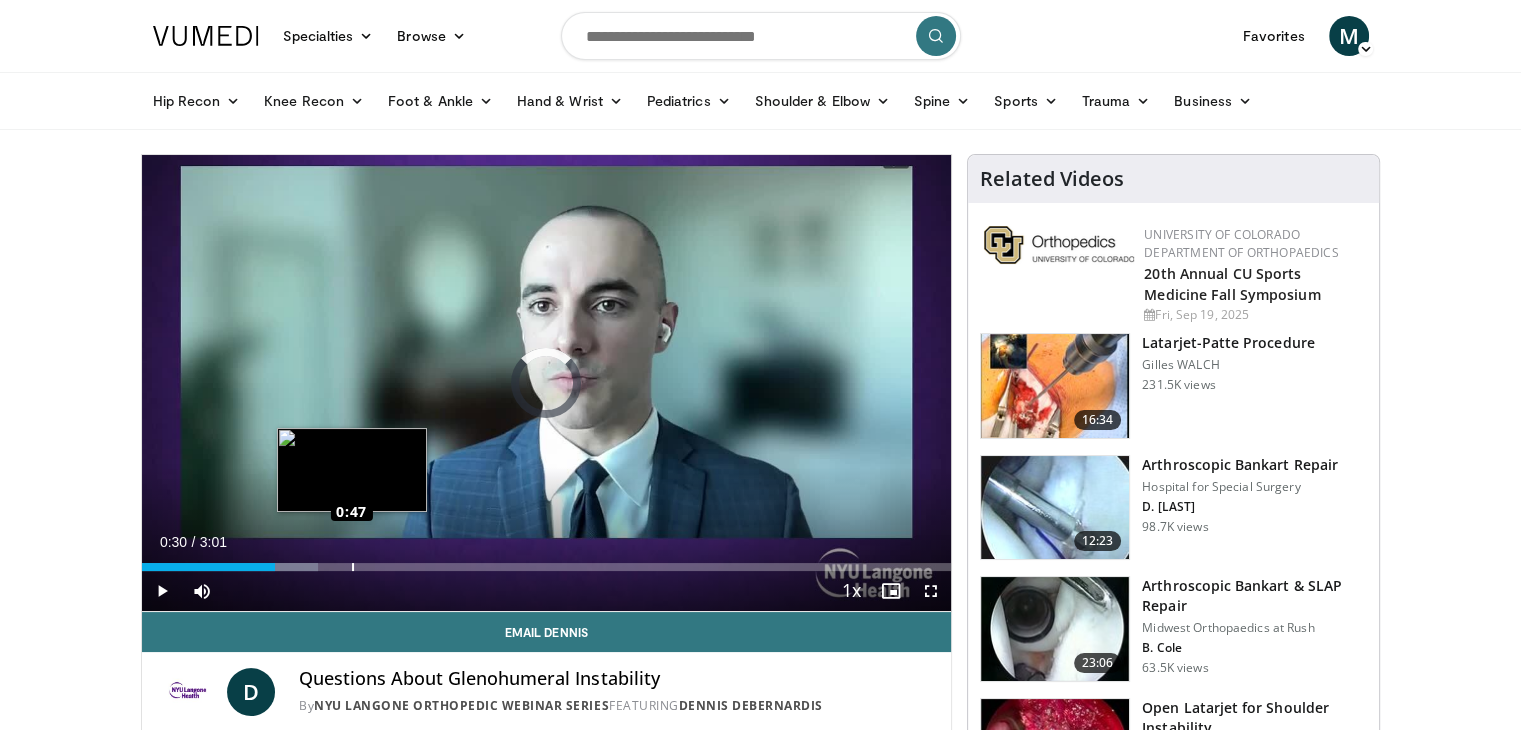 drag, startPoint x: 248, startPoint y: 559, endPoint x: 384, endPoint y: 553, distance: 136.1323 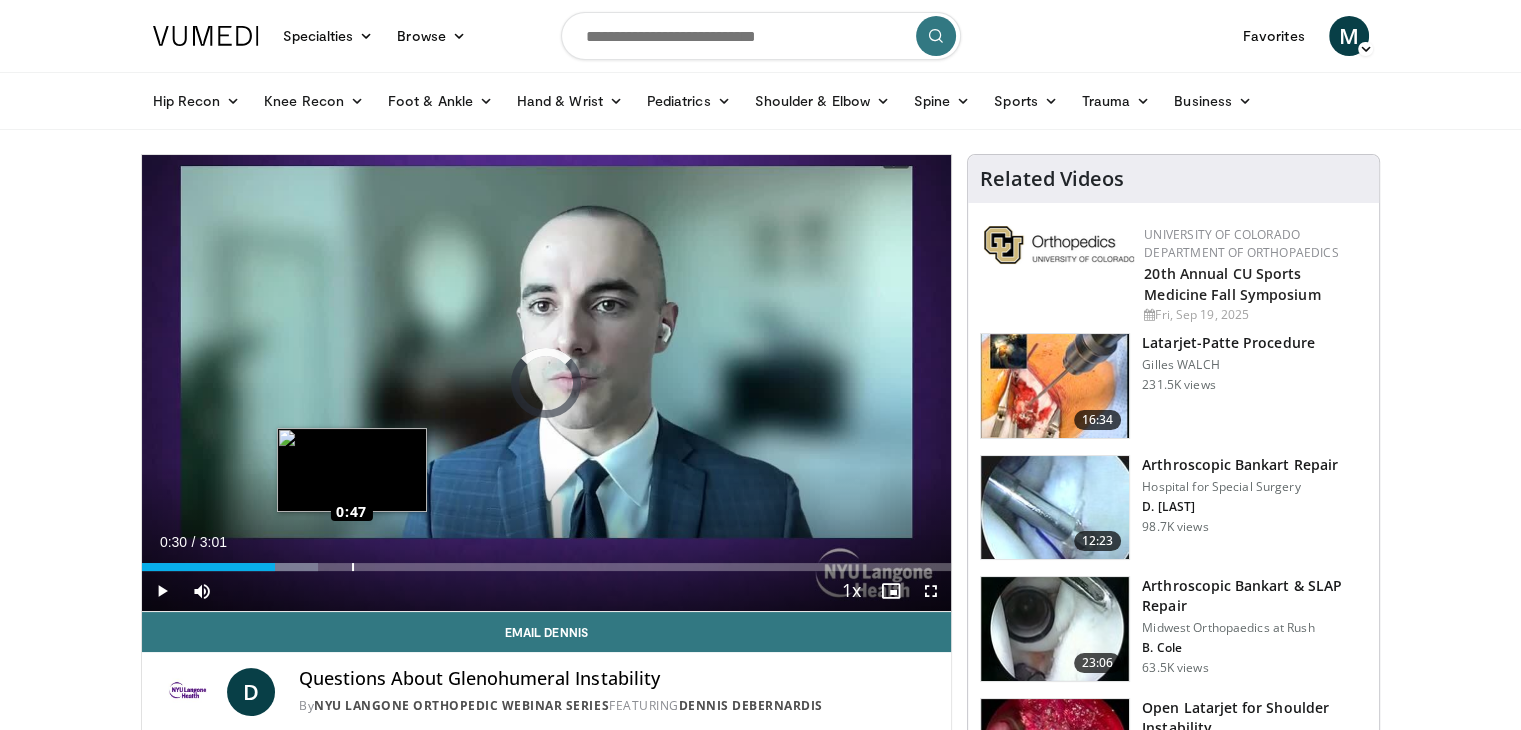 click on "Loaded :  21.77% 0:45 0:47" at bounding box center (547, 561) 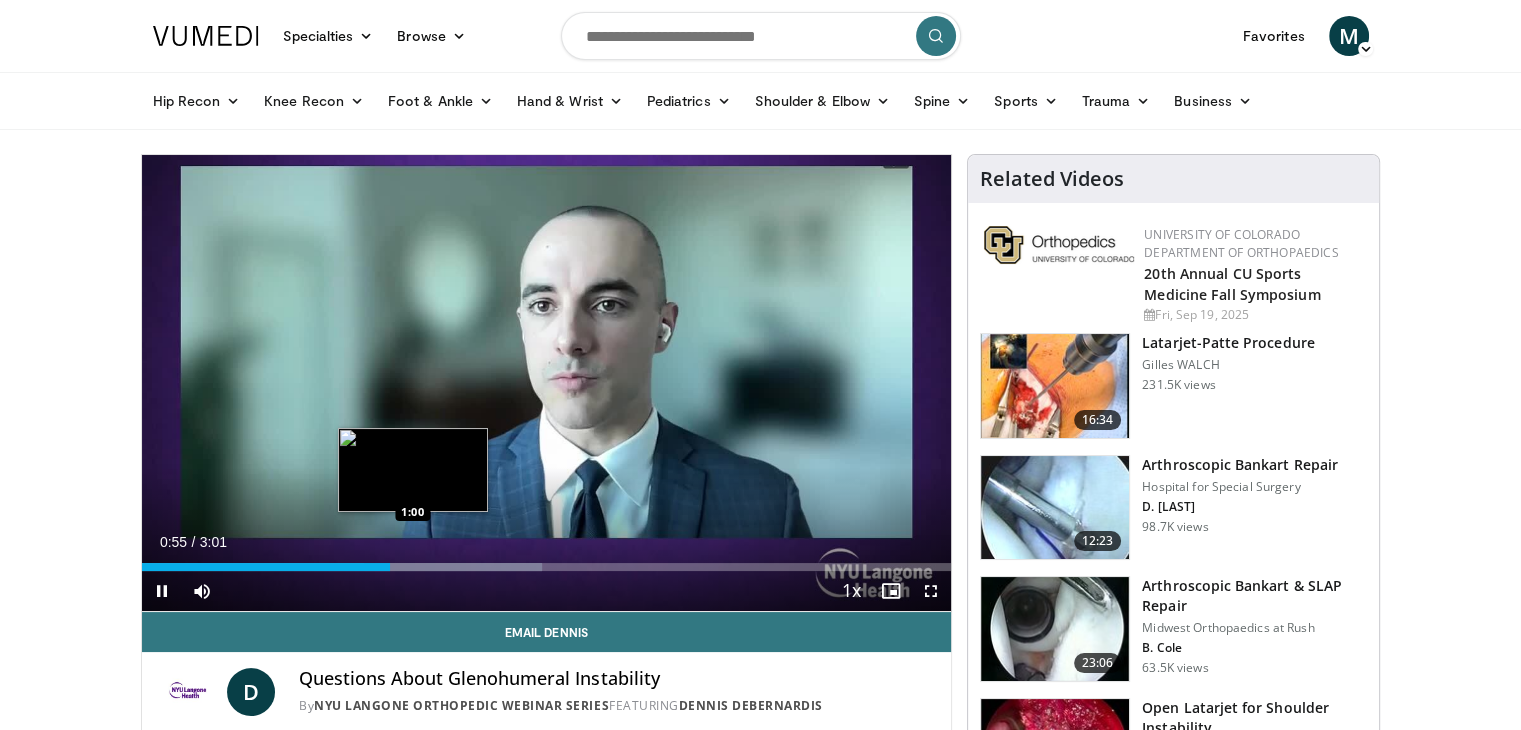 click on "Loaded :  49.50% 0:55 1:00" at bounding box center (547, 561) 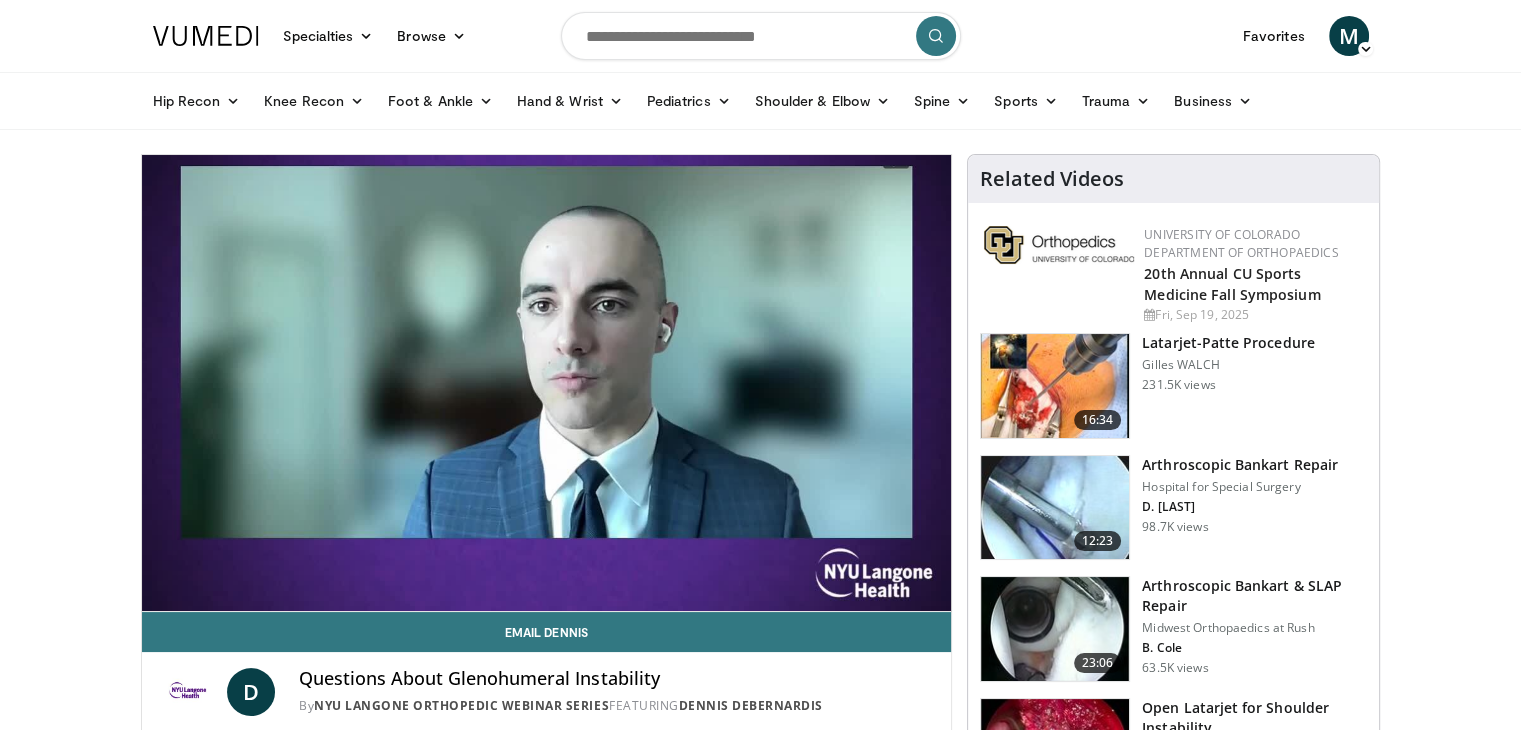 click on "**********" at bounding box center (547, 383) 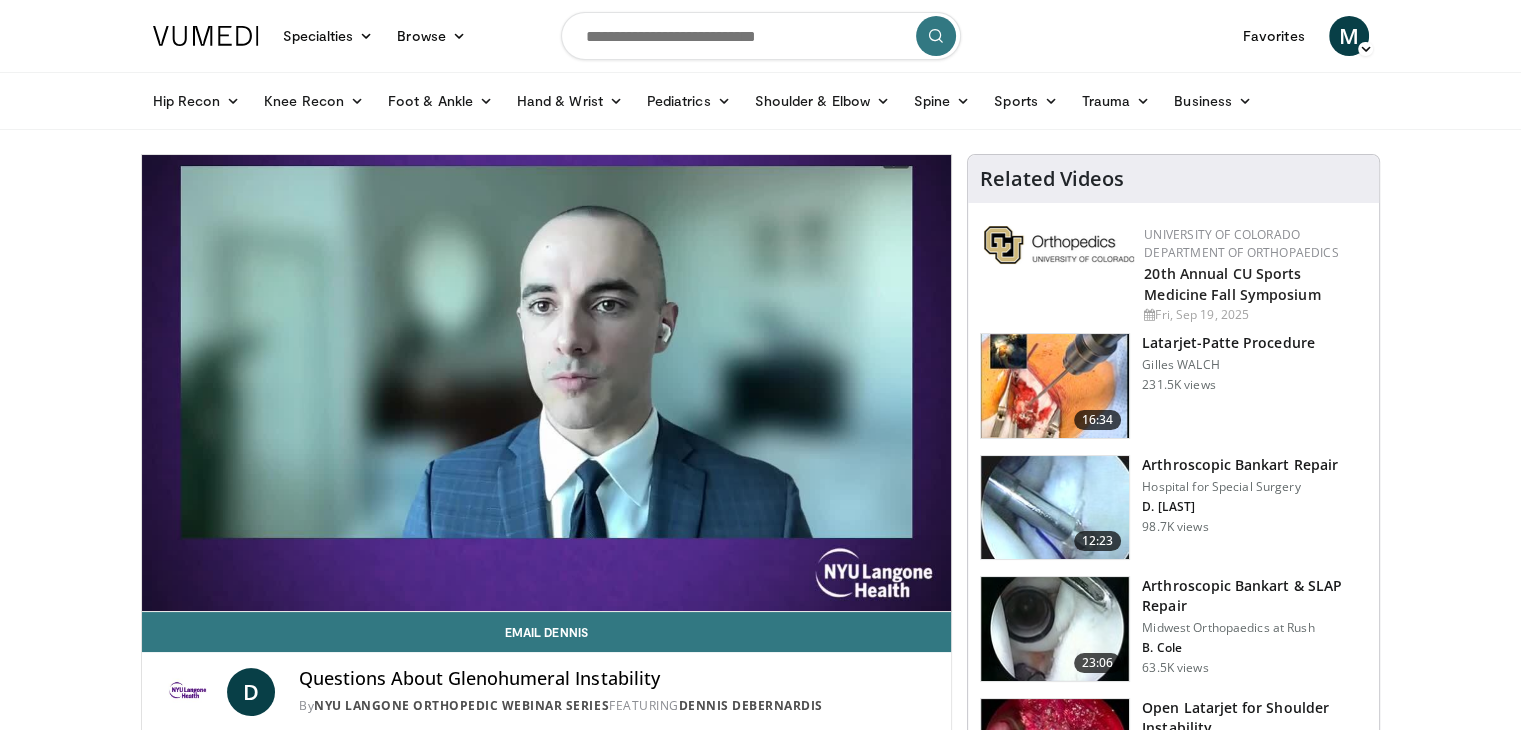 click on "Arthroscopic Bankart & SLAP Repair" at bounding box center [1254, 596] 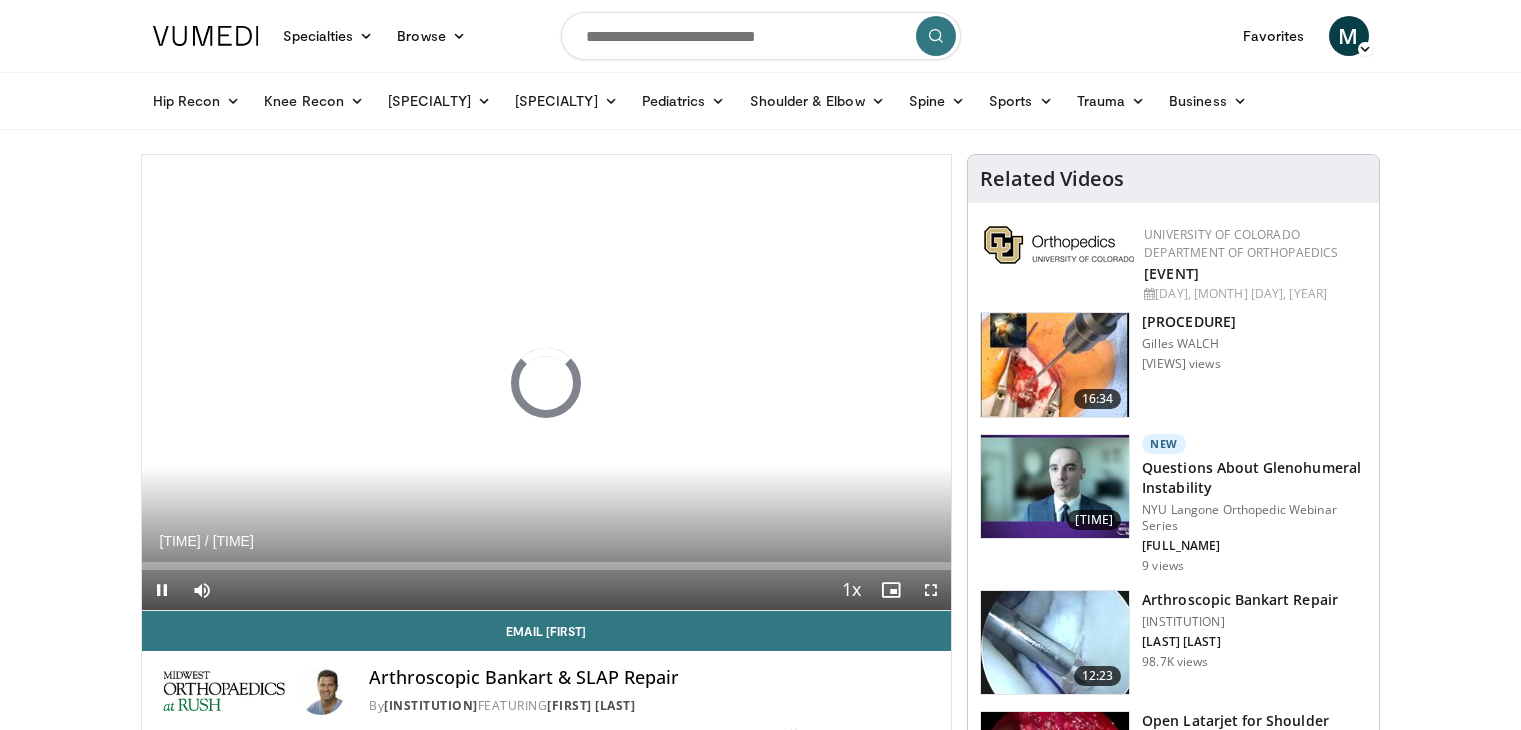 scroll, scrollTop: 0, scrollLeft: 0, axis: both 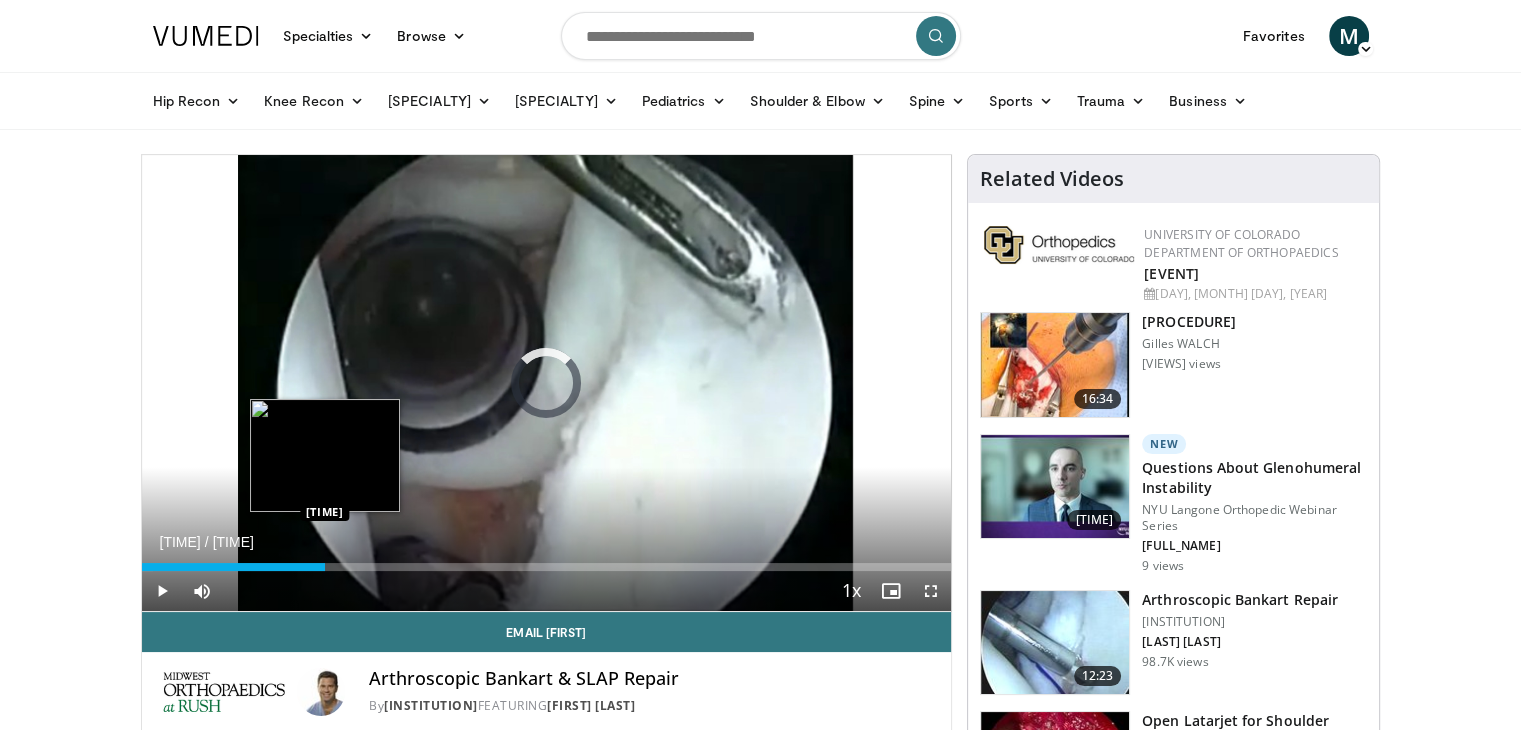 click on "Loaded :  1.44% 05:14 05:12" at bounding box center [547, 567] 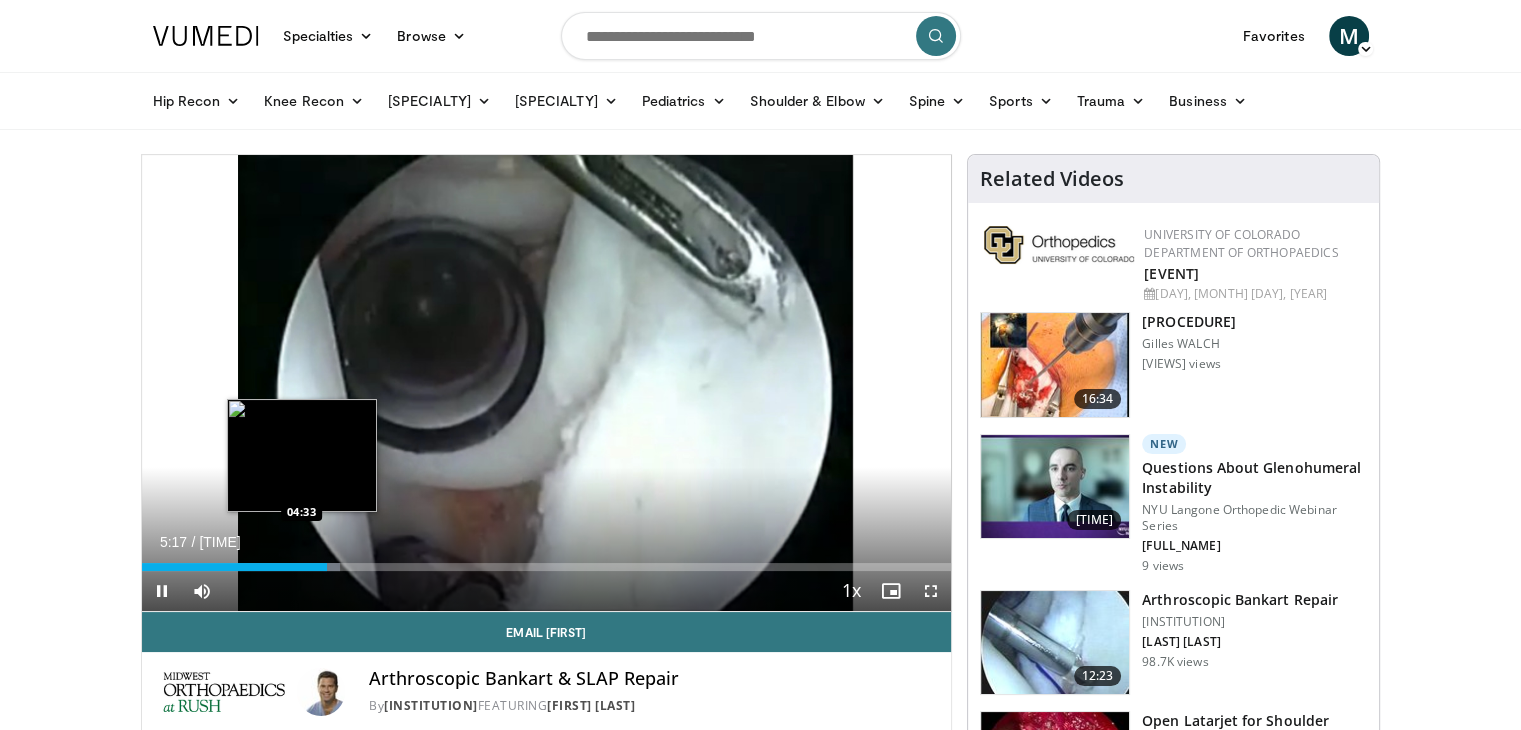 click on "**********" at bounding box center (547, 383) 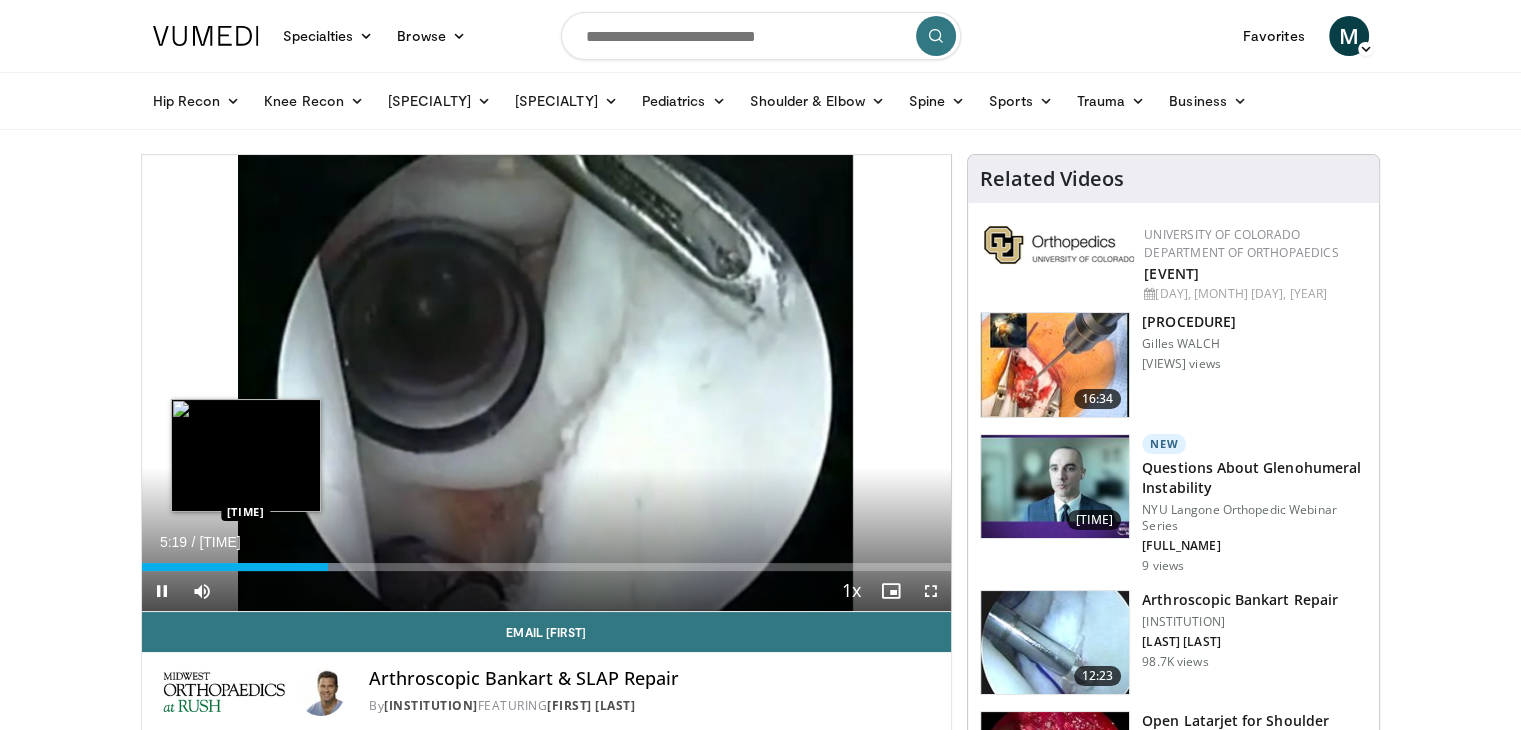 click on "05:19" at bounding box center [235, 567] 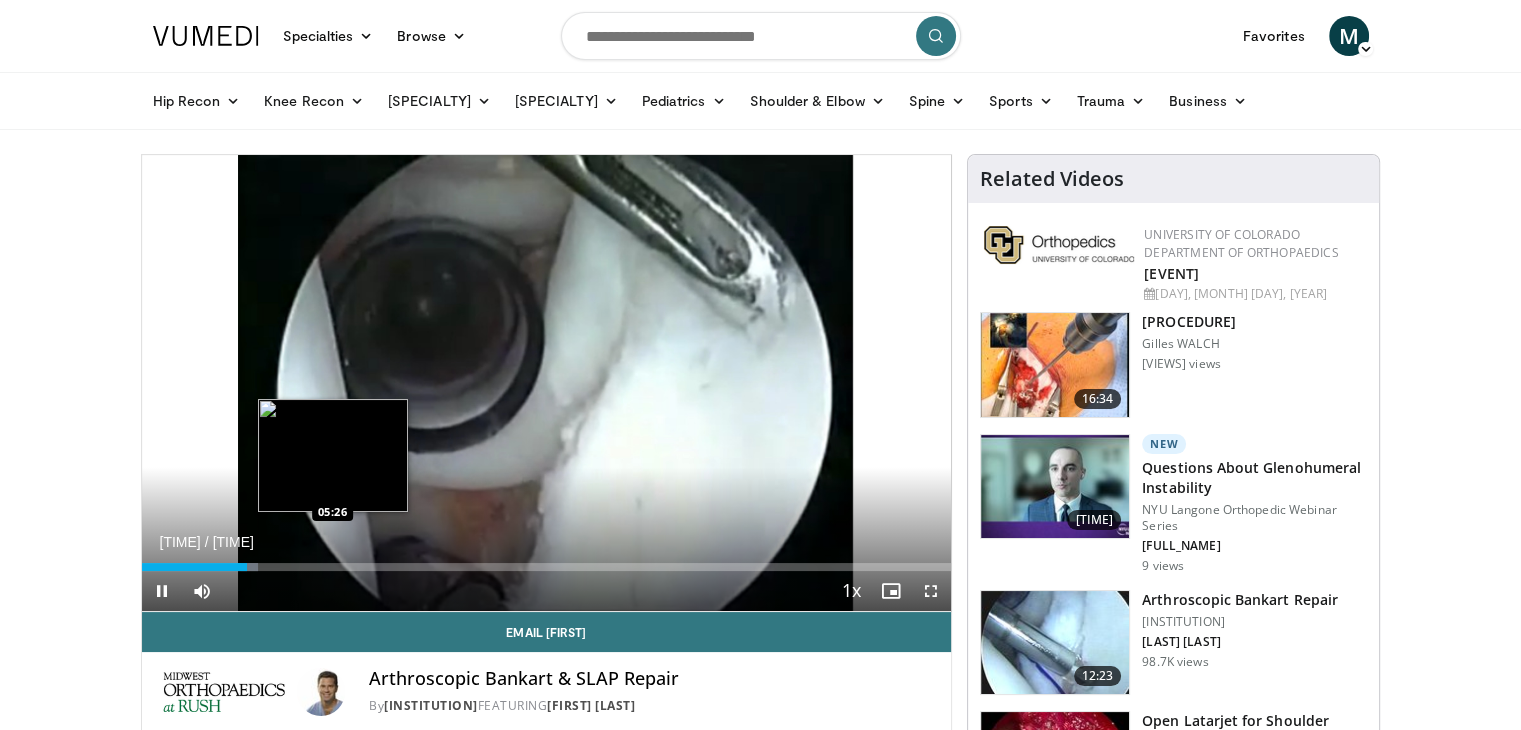 click on "**********" at bounding box center [547, 383] 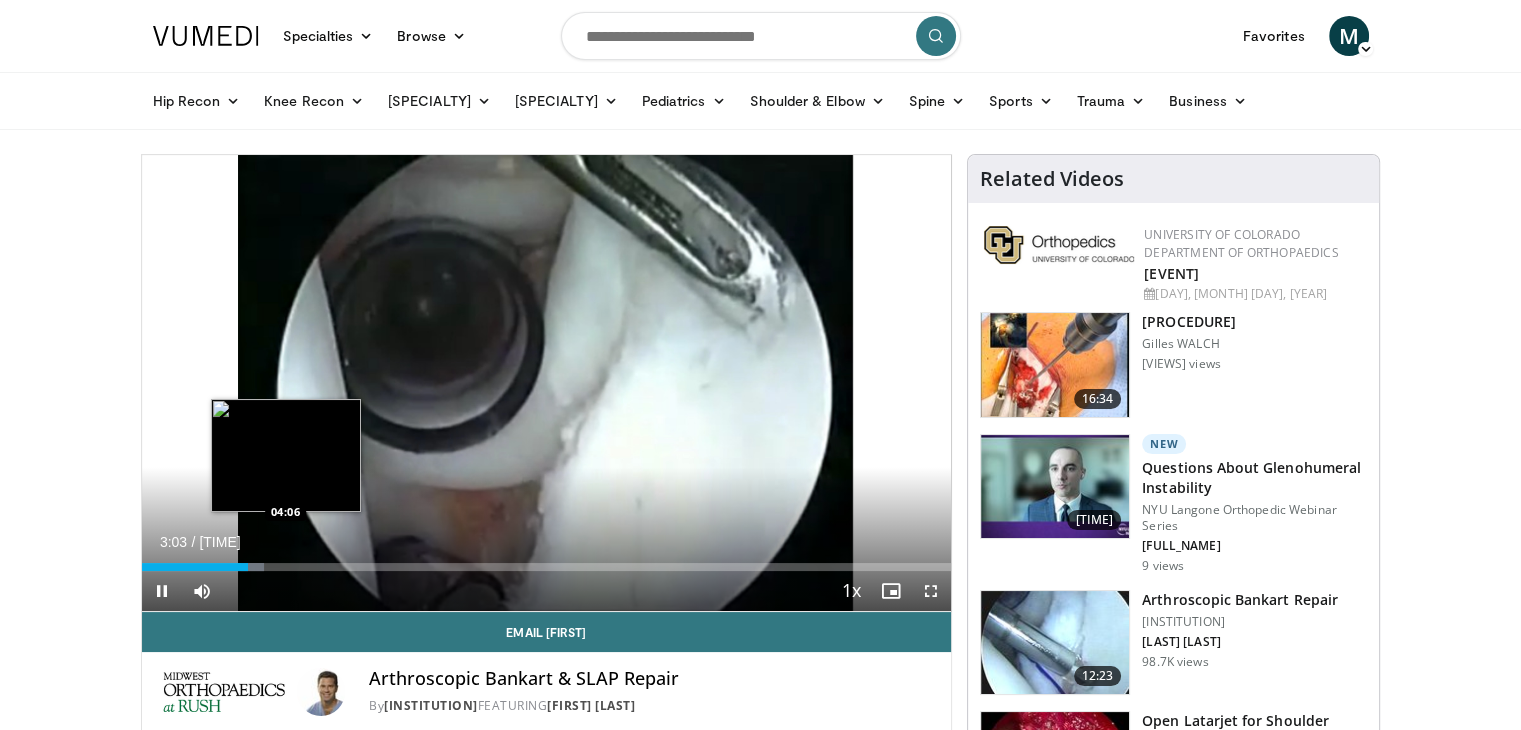 click on "Loaded :  15.16% 03:03 04:06" at bounding box center [547, 567] 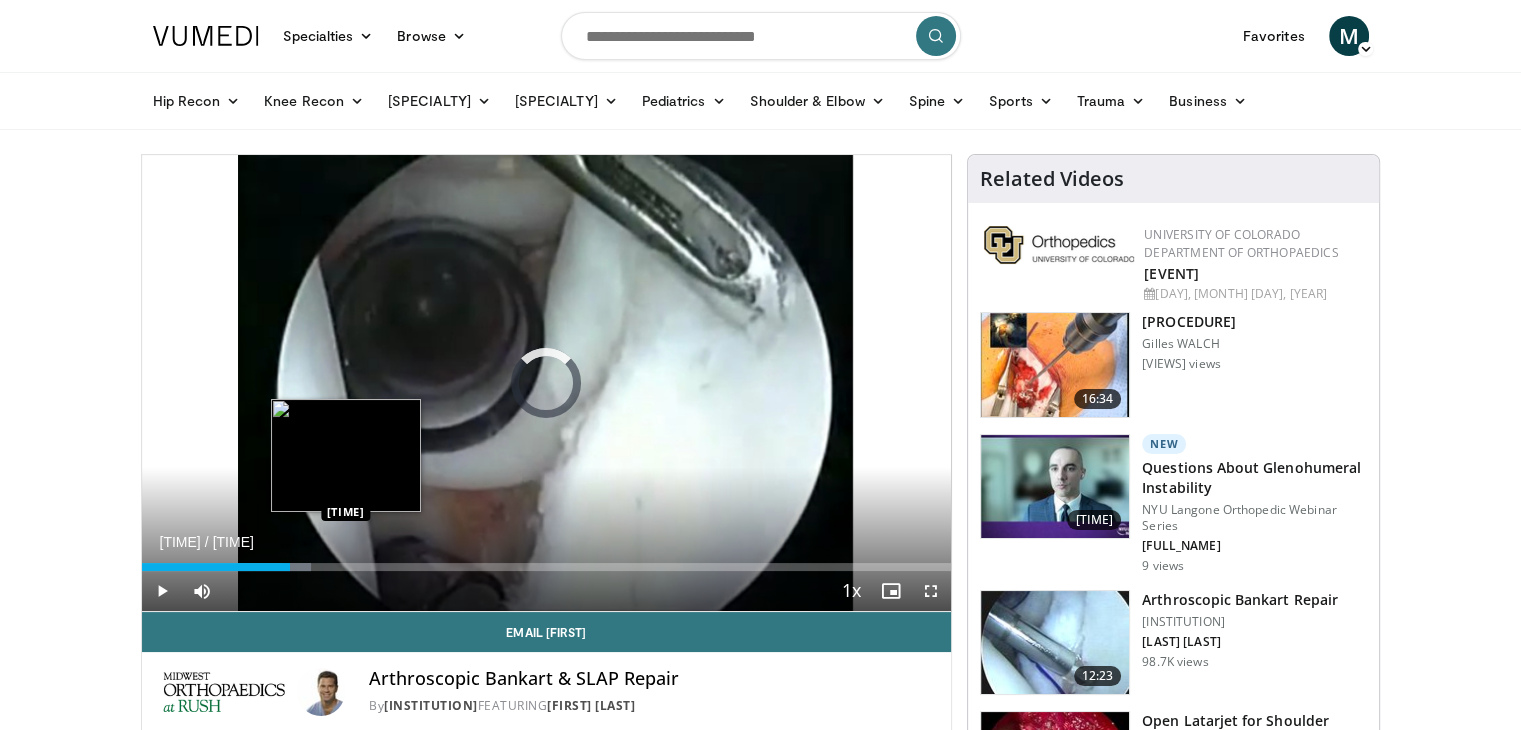 click on "Loaded :  20.94% 04:13 05:48" at bounding box center [547, 567] 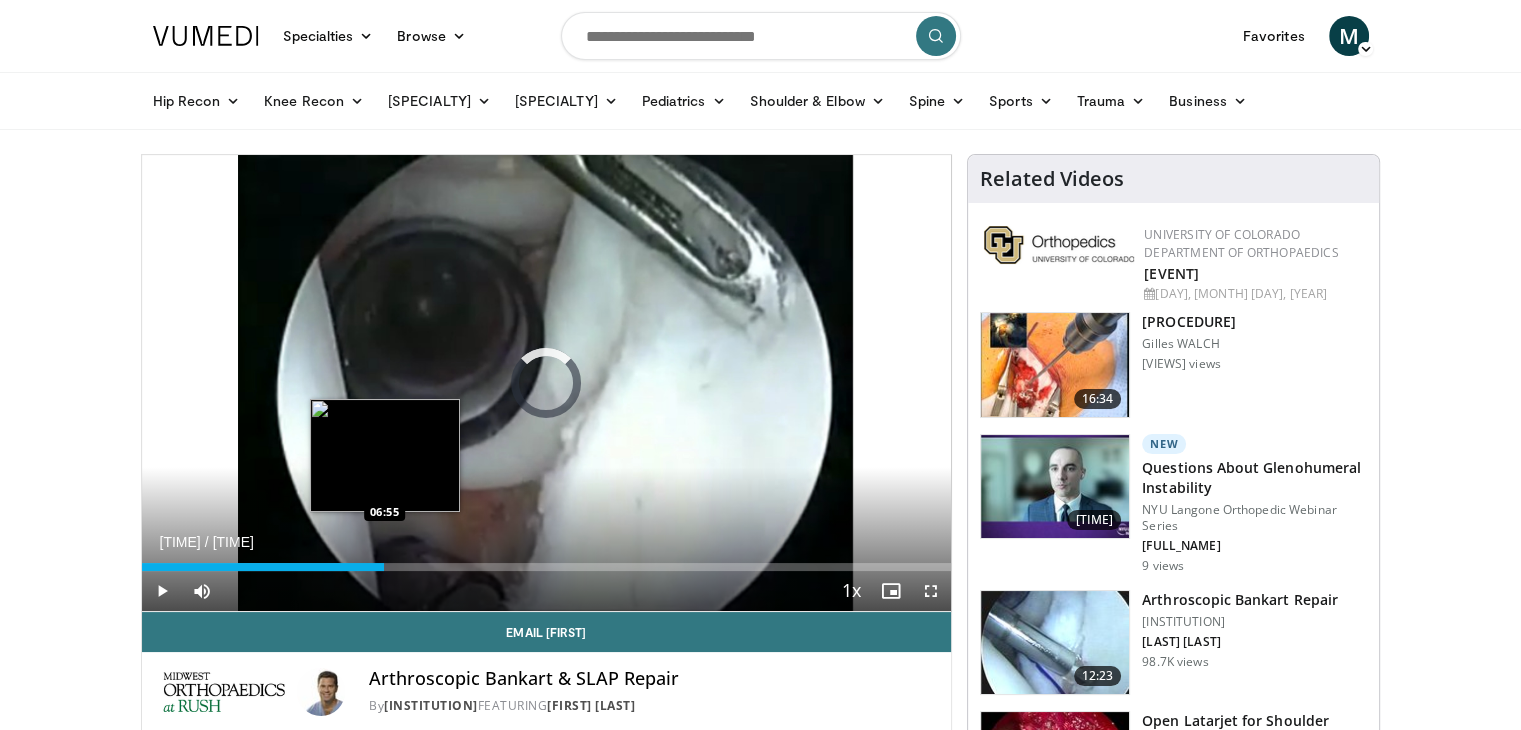 click on "Loaded :  25.27% 05:49 06:55" at bounding box center [547, 567] 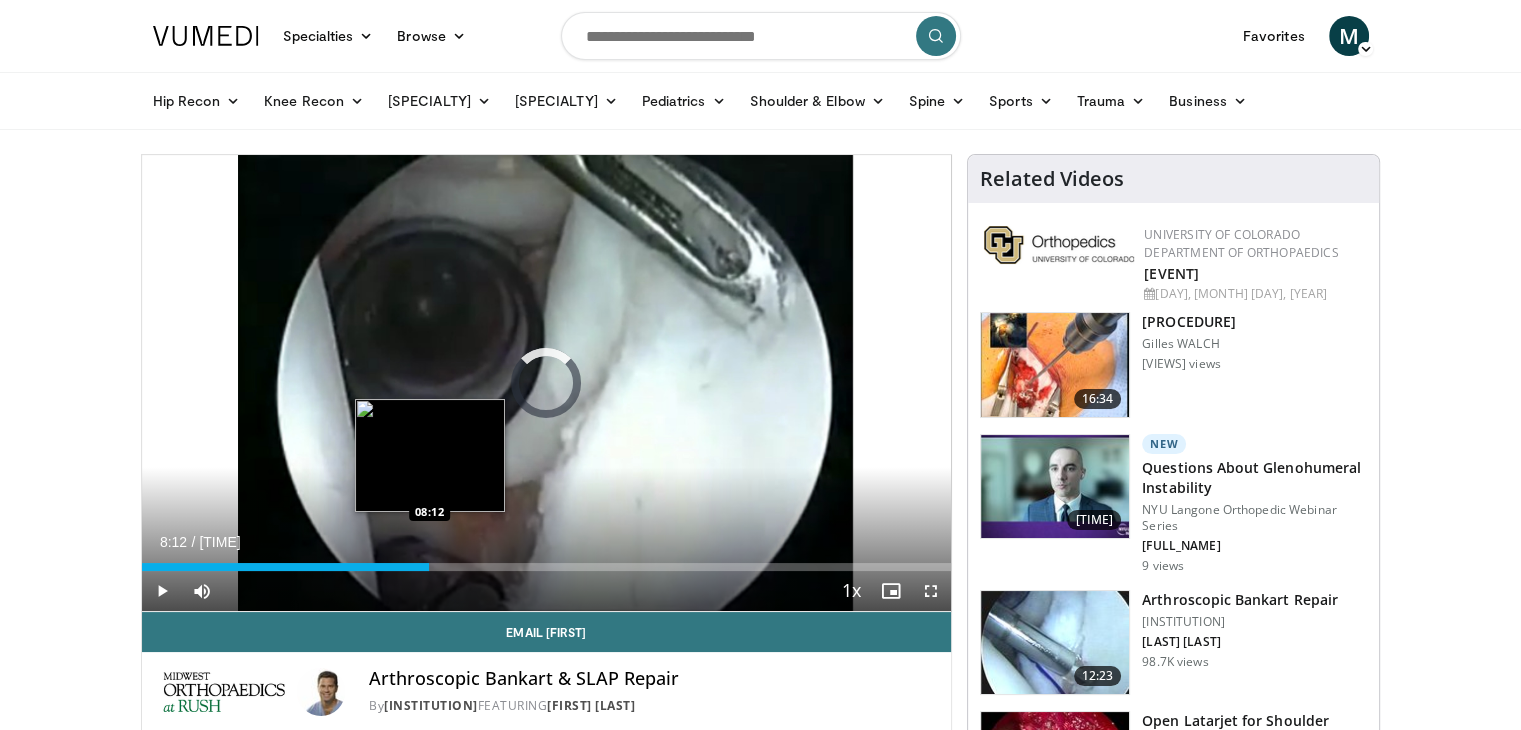 click on "Loaded :  0.00% 08:12 08:12" at bounding box center (547, 567) 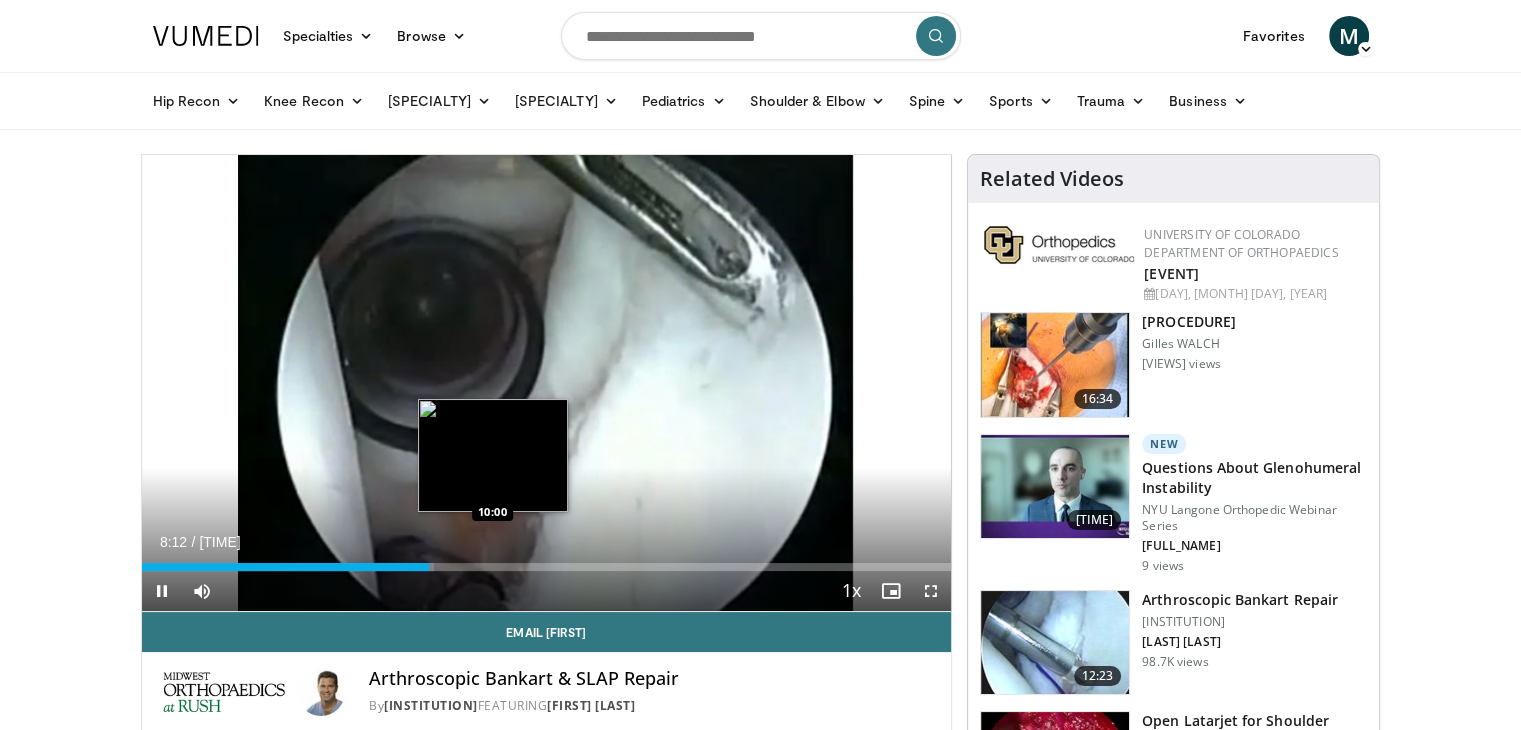 click on "**********" at bounding box center [547, 383] 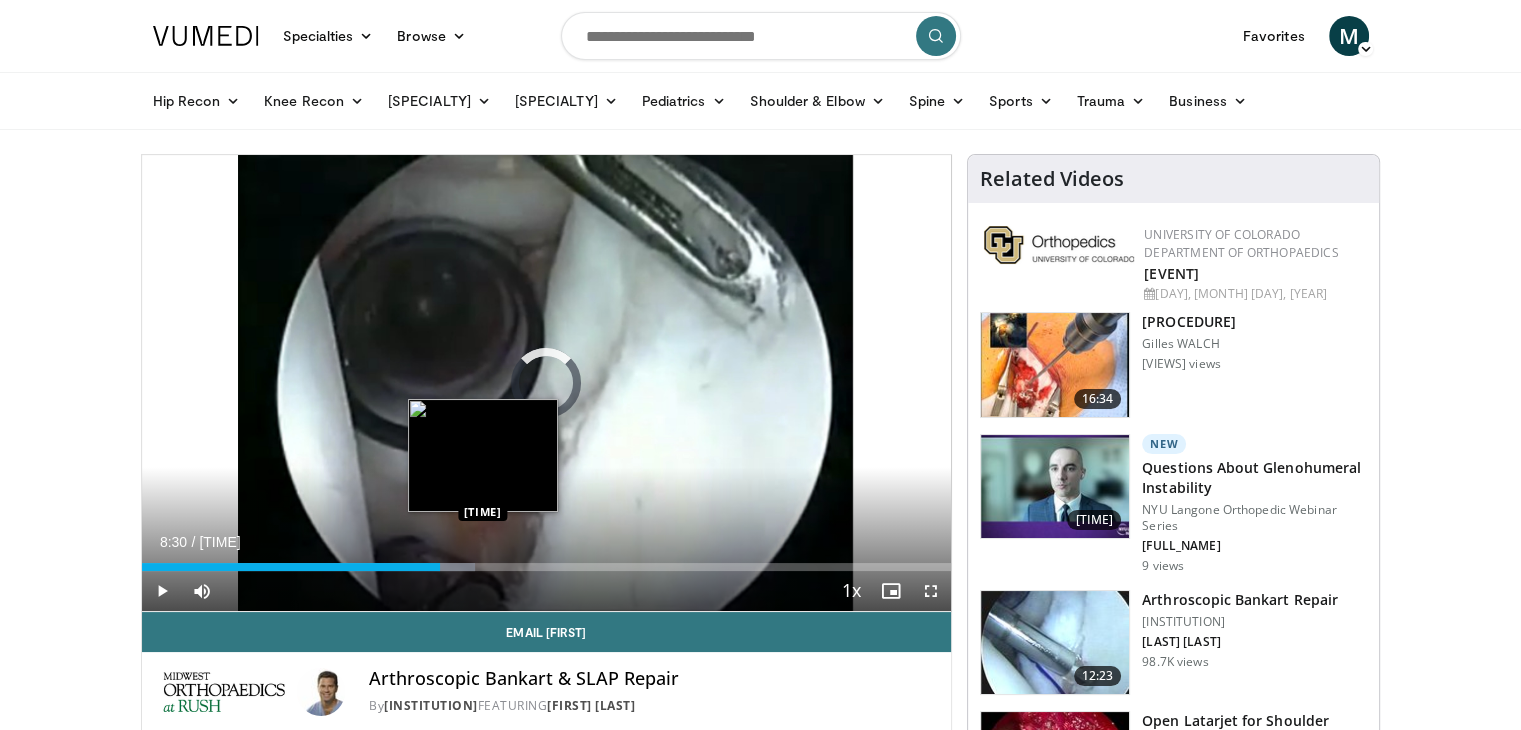 click on "Loaded :  41.16% 08:30 09:43" at bounding box center (547, 567) 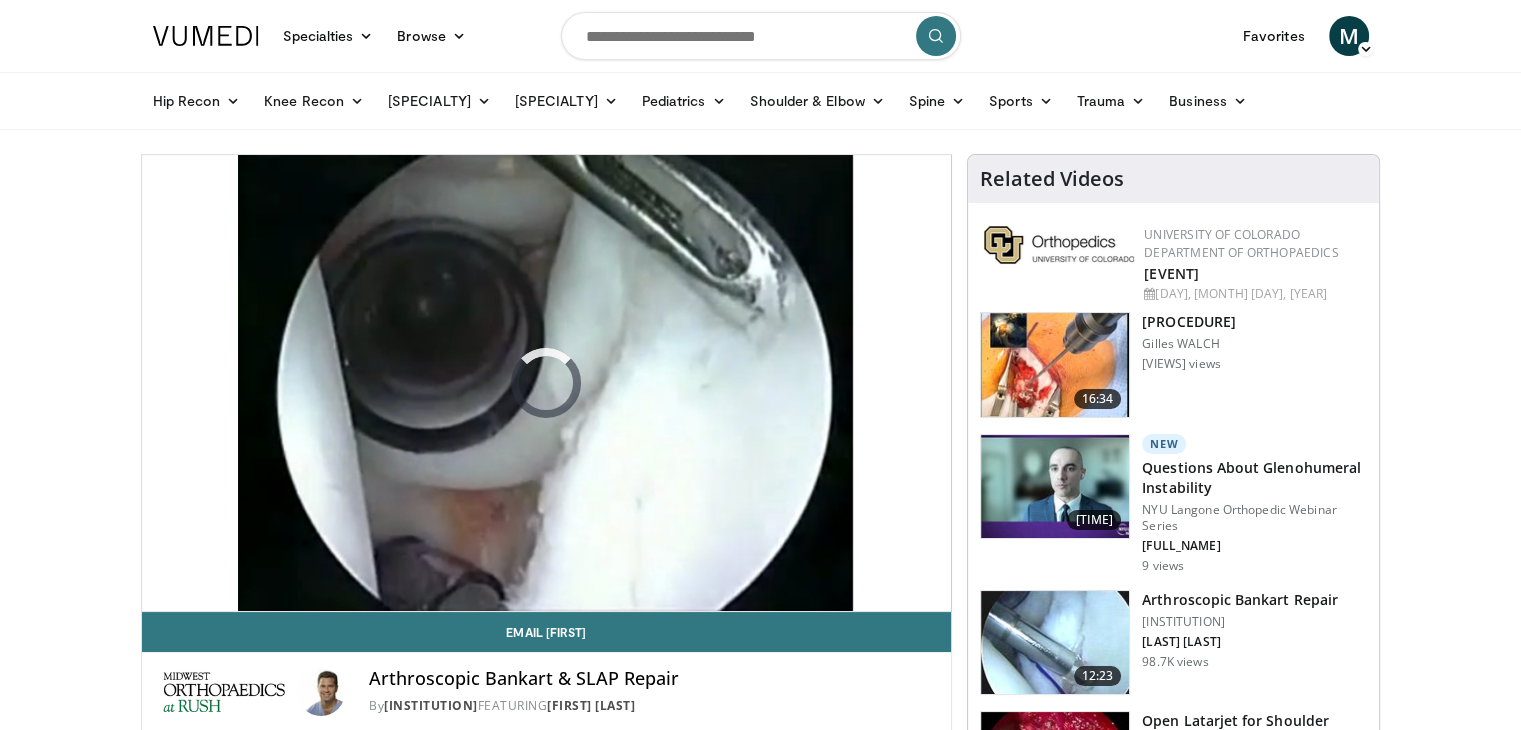 click on "**********" at bounding box center [547, 383] 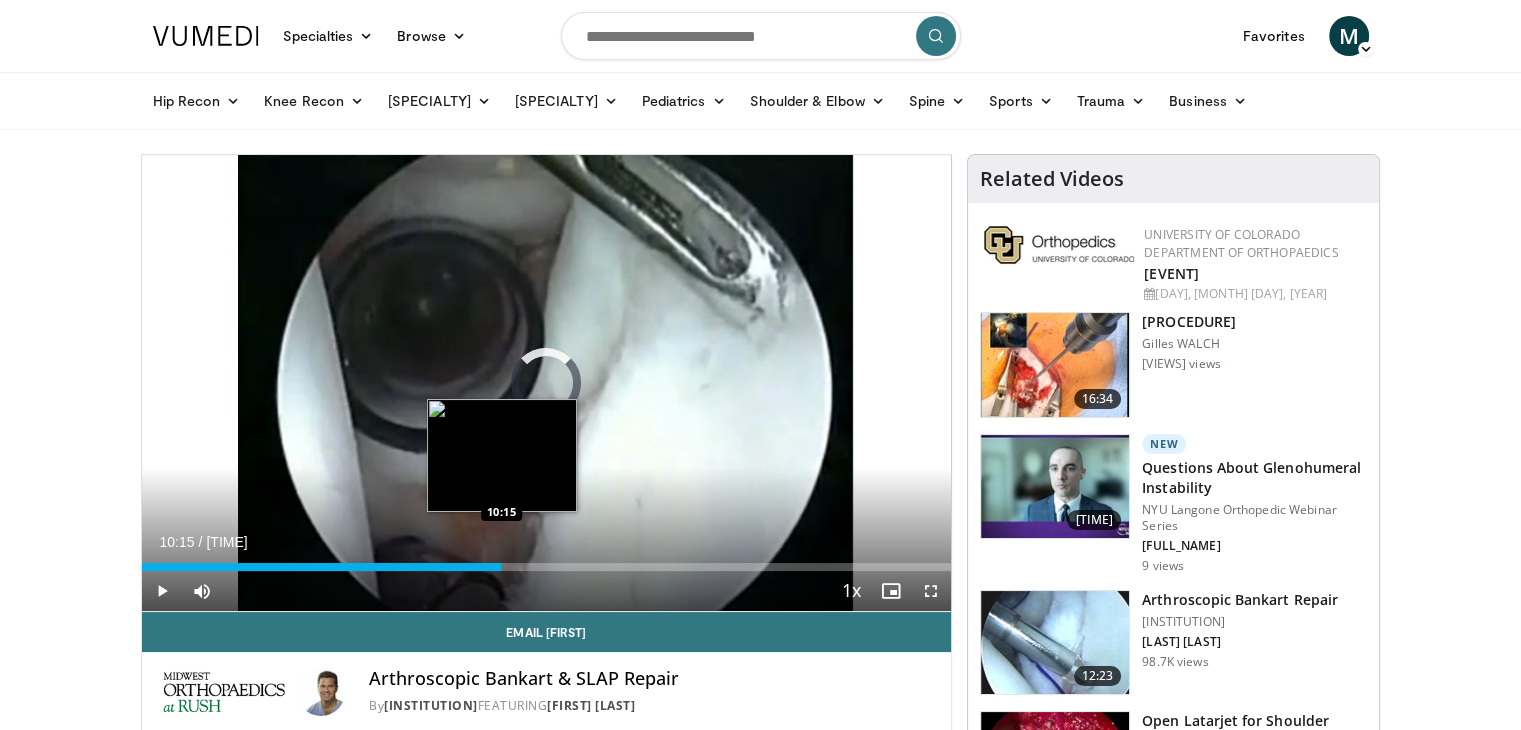 click on "Loaded :  0.00% 10:15 10:15" at bounding box center [547, 567] 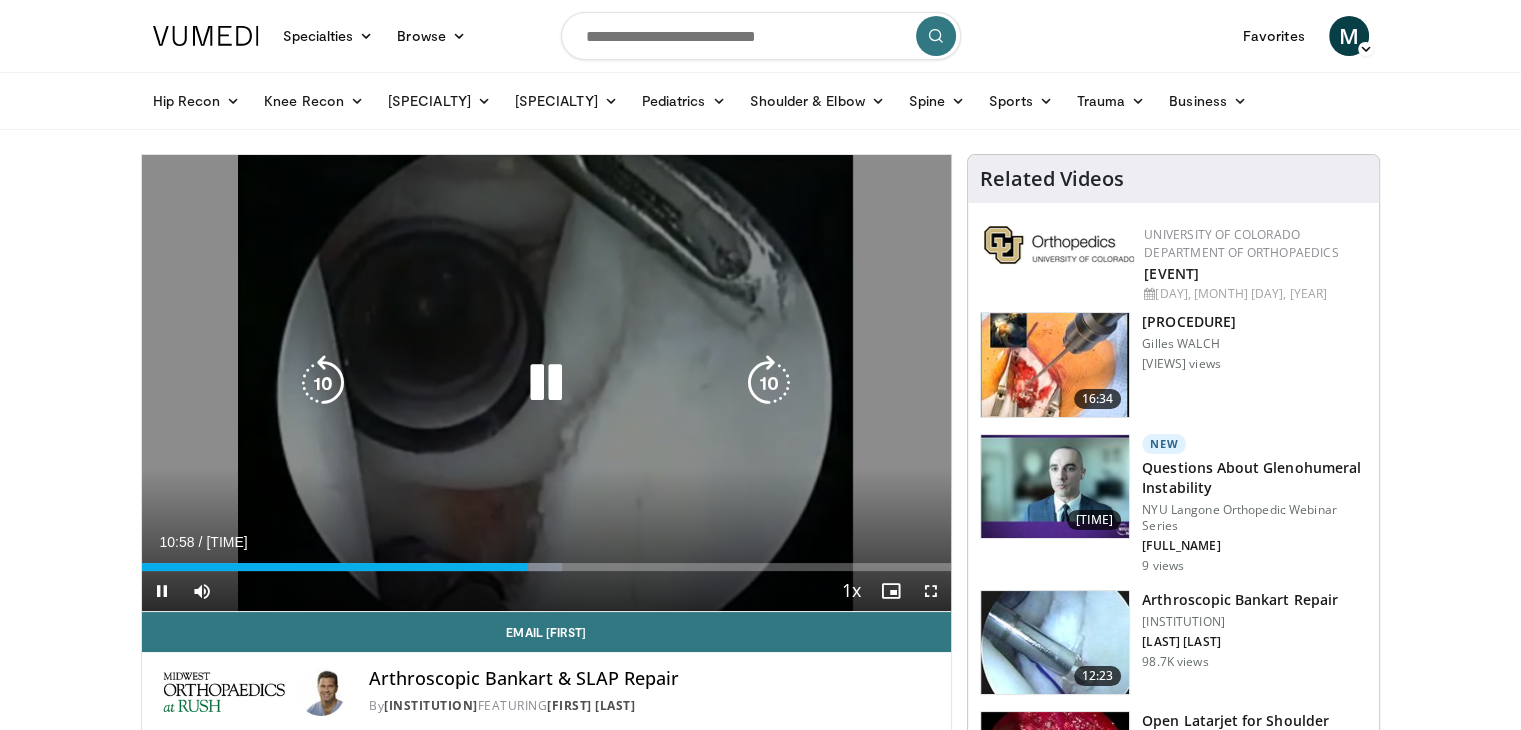 click at bounding box center [546, 383] 